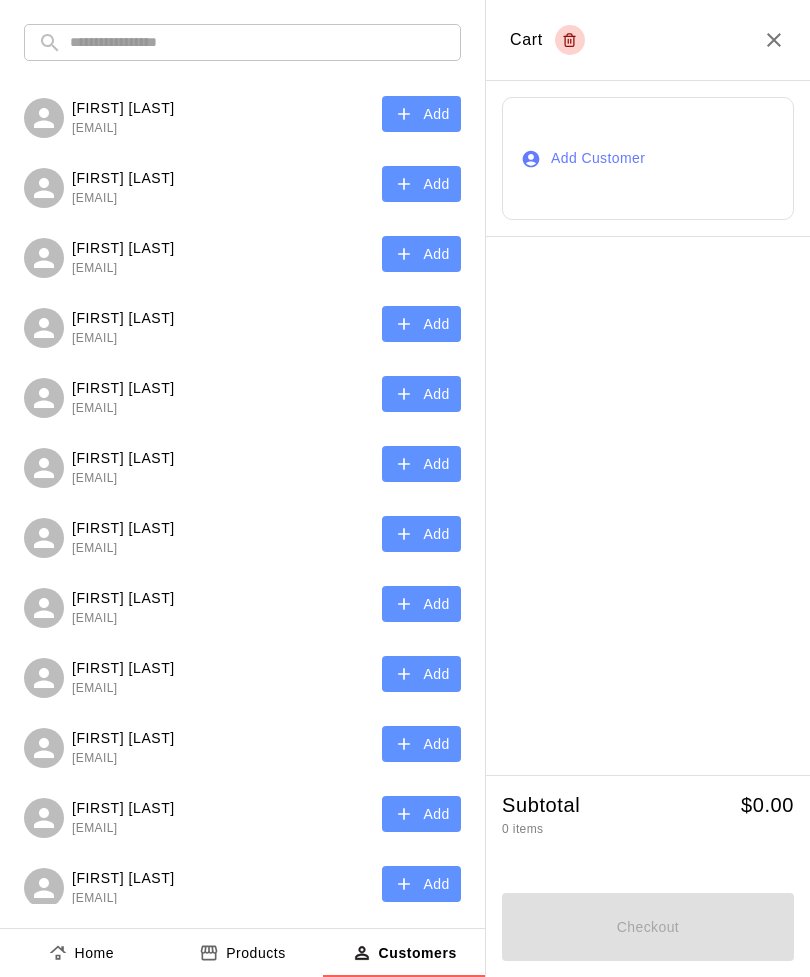 scroll, scrollTop: 0, scrollLeft: 0, axis: both 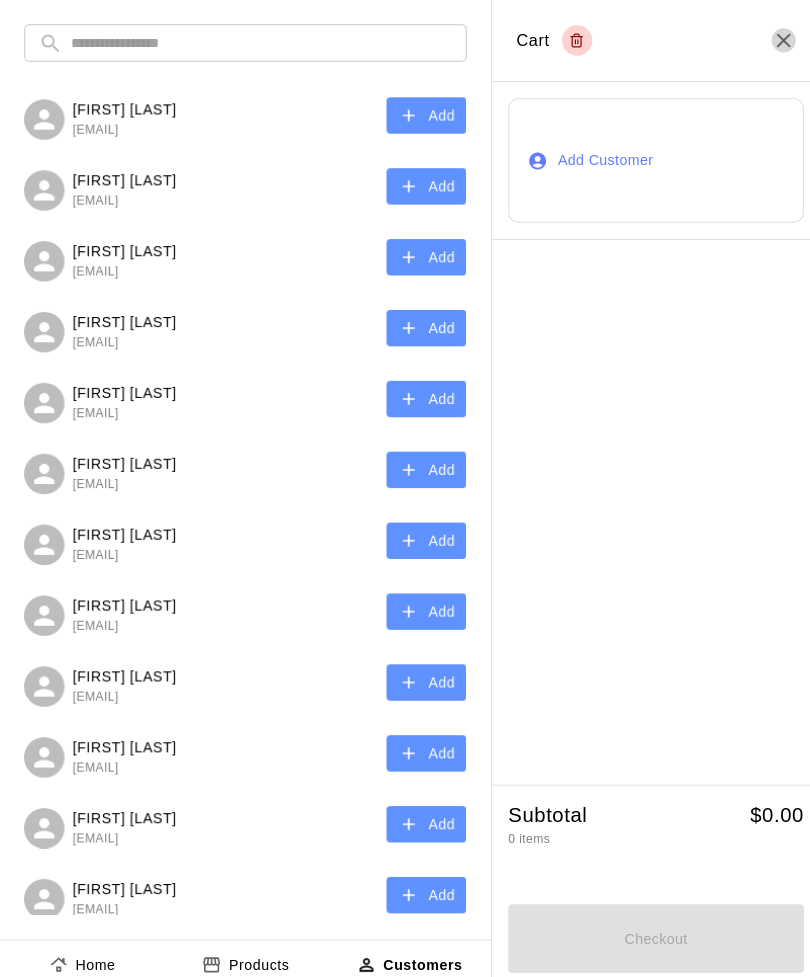 click 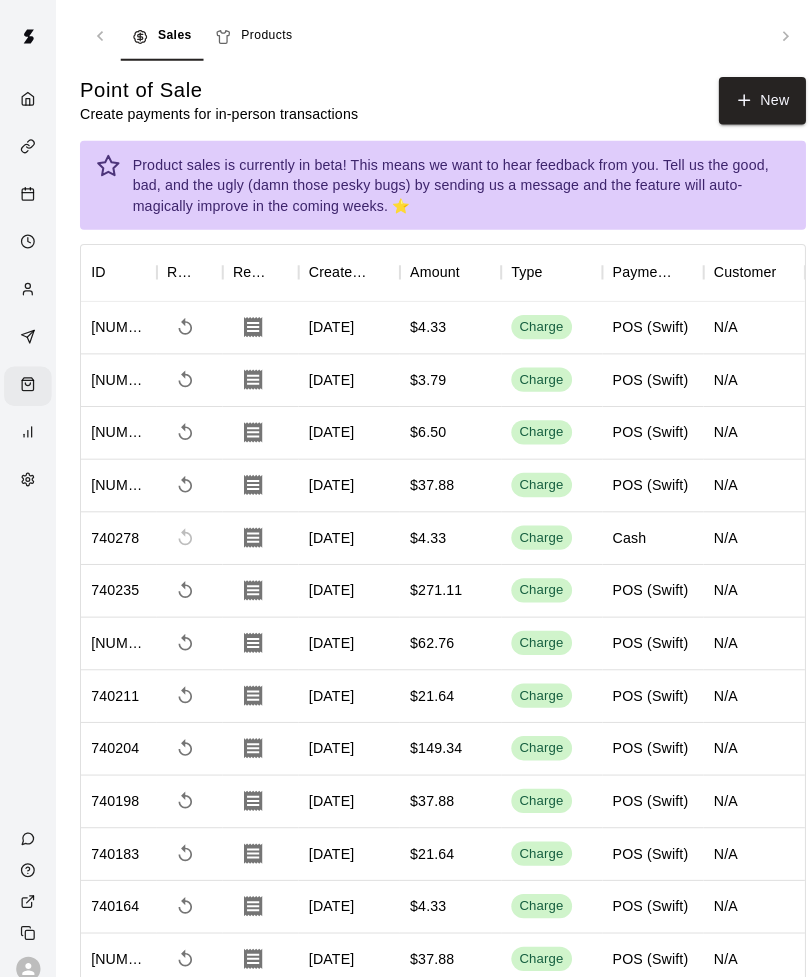 click on "New" at bounding box center [753, 99] 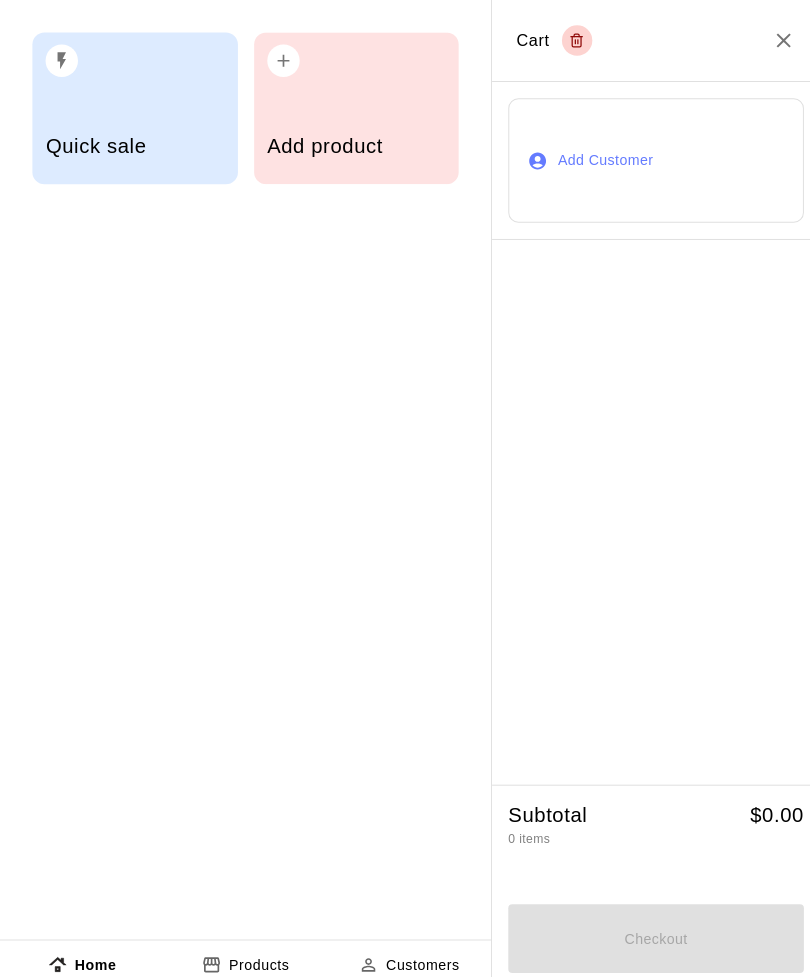 click on "Add product" at bounding box center [352, 144] 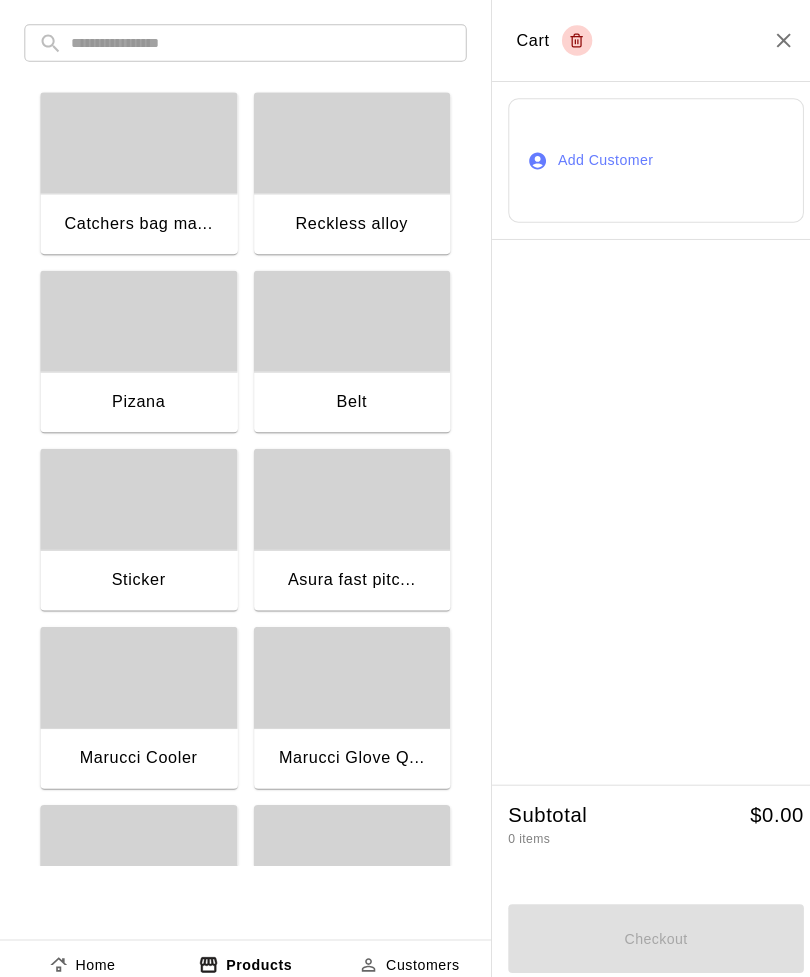 click at bounding box center (258, 42) 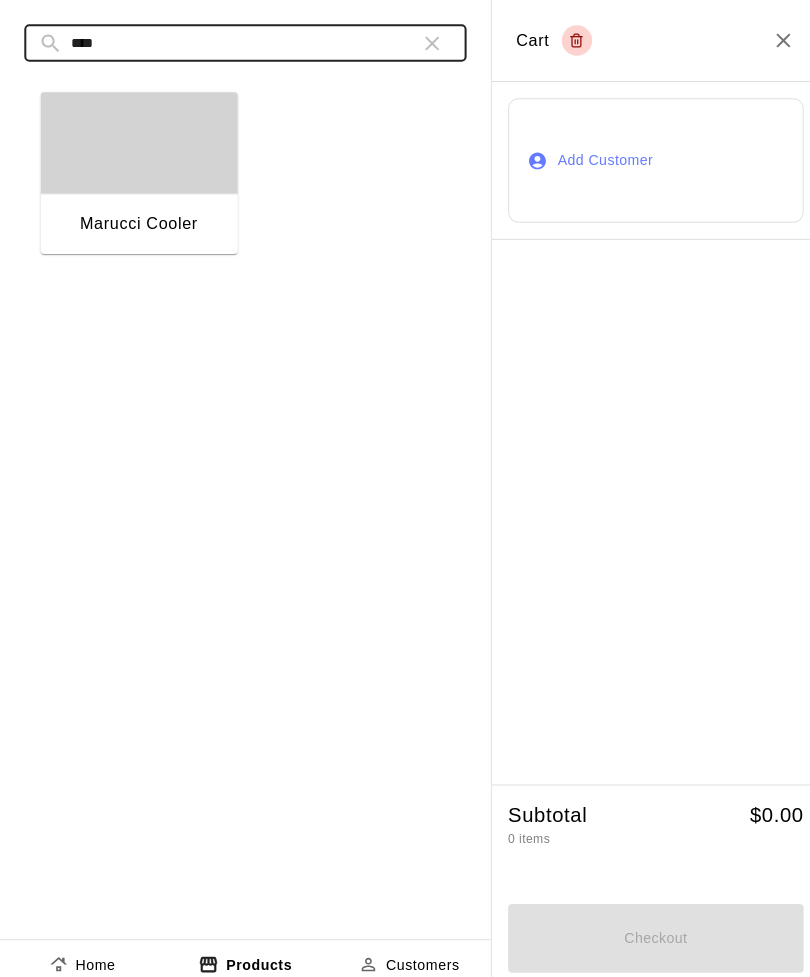 type on "****" 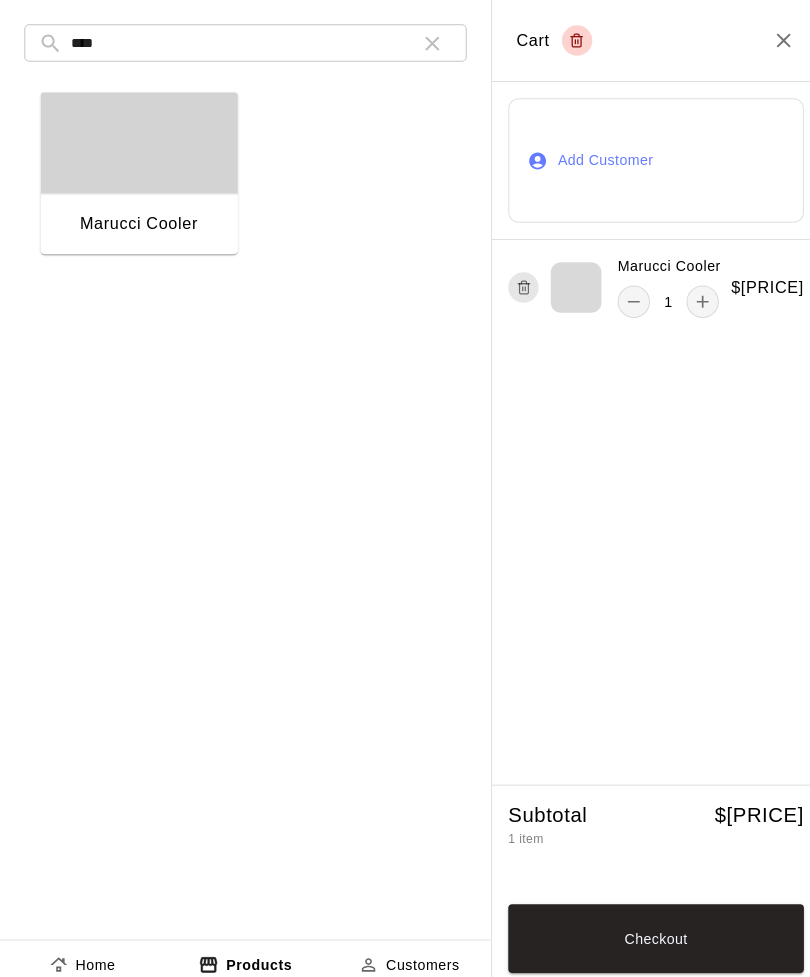 click 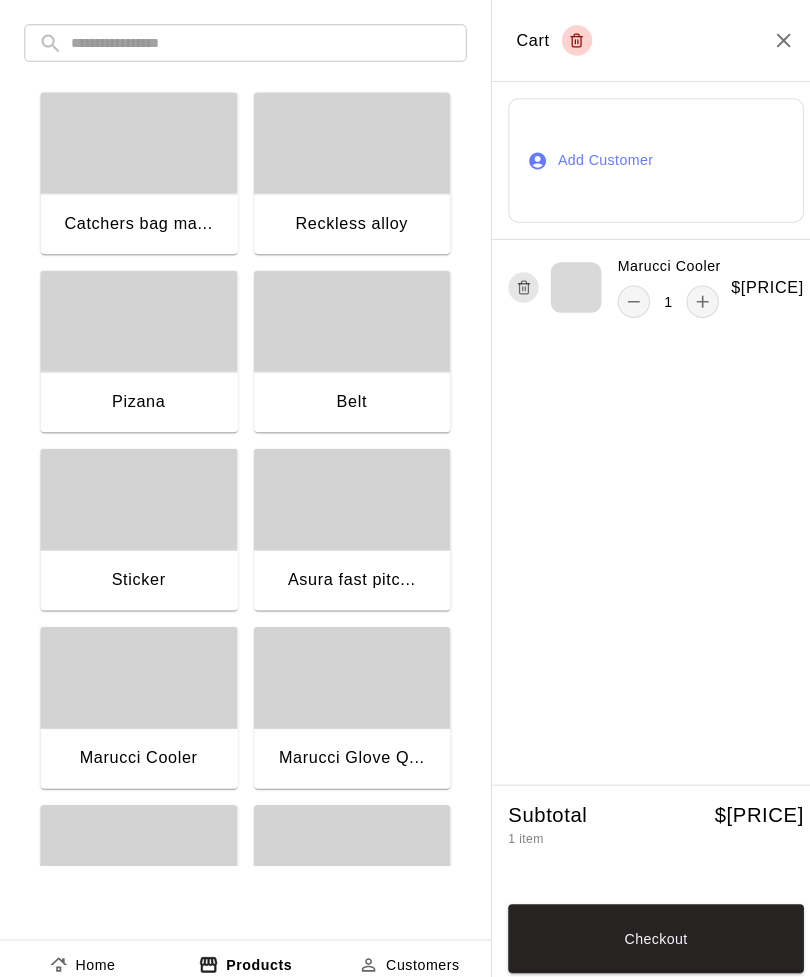click at bounding box center [258, 42] 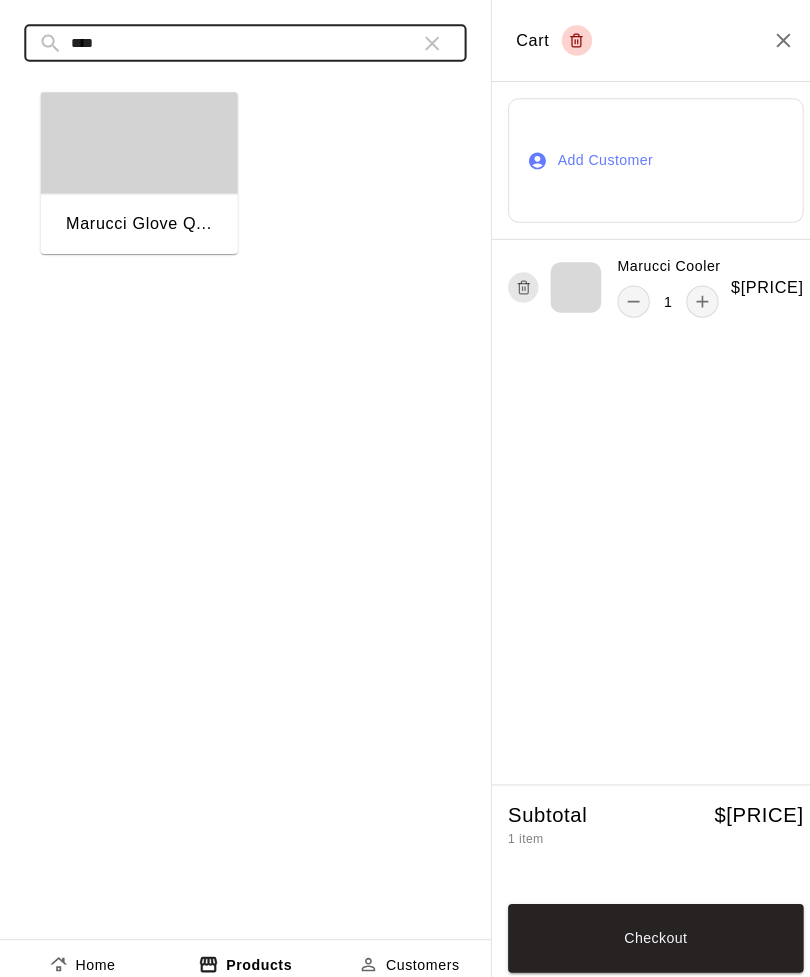 type on "****" 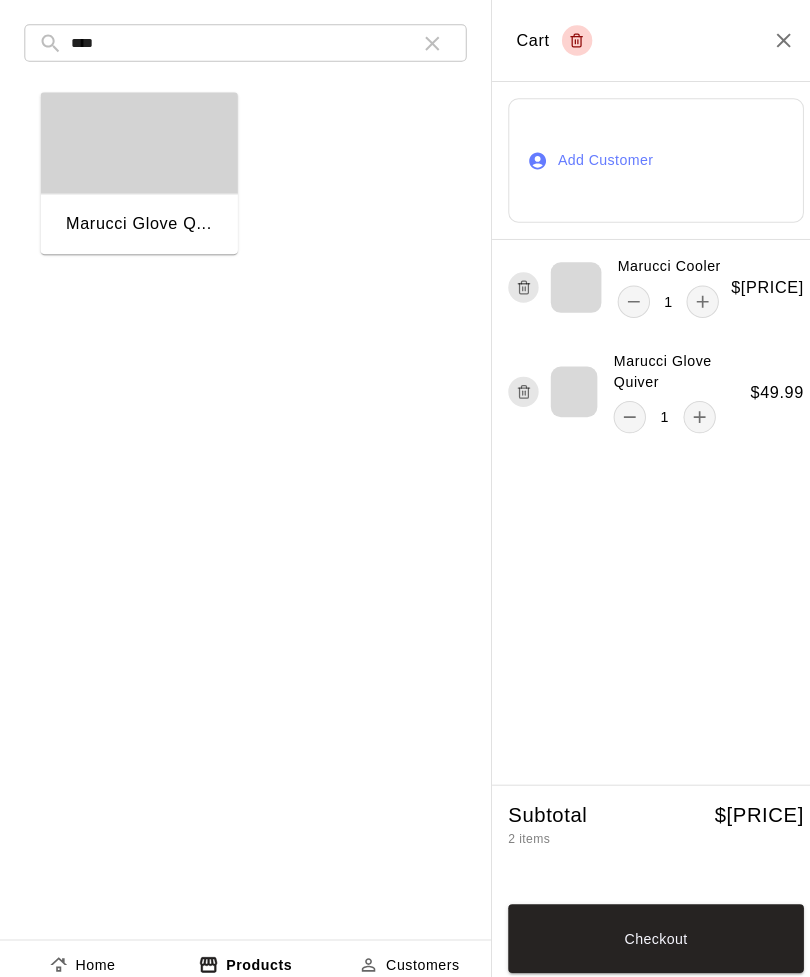 click 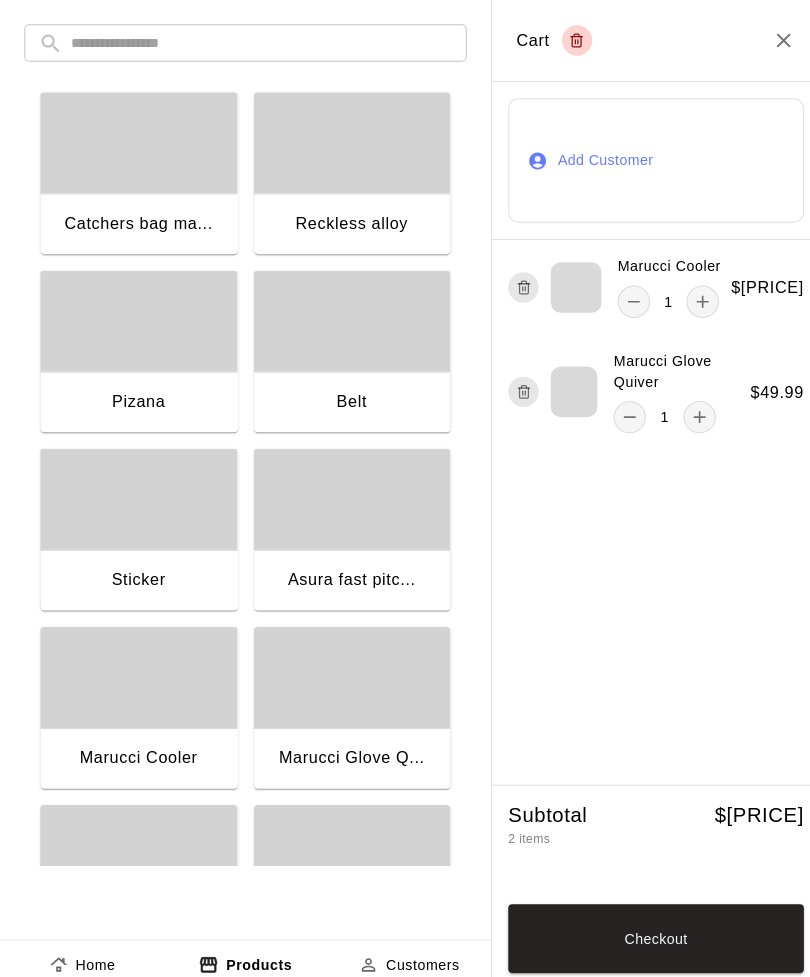 click at bounding box center (258, 42) 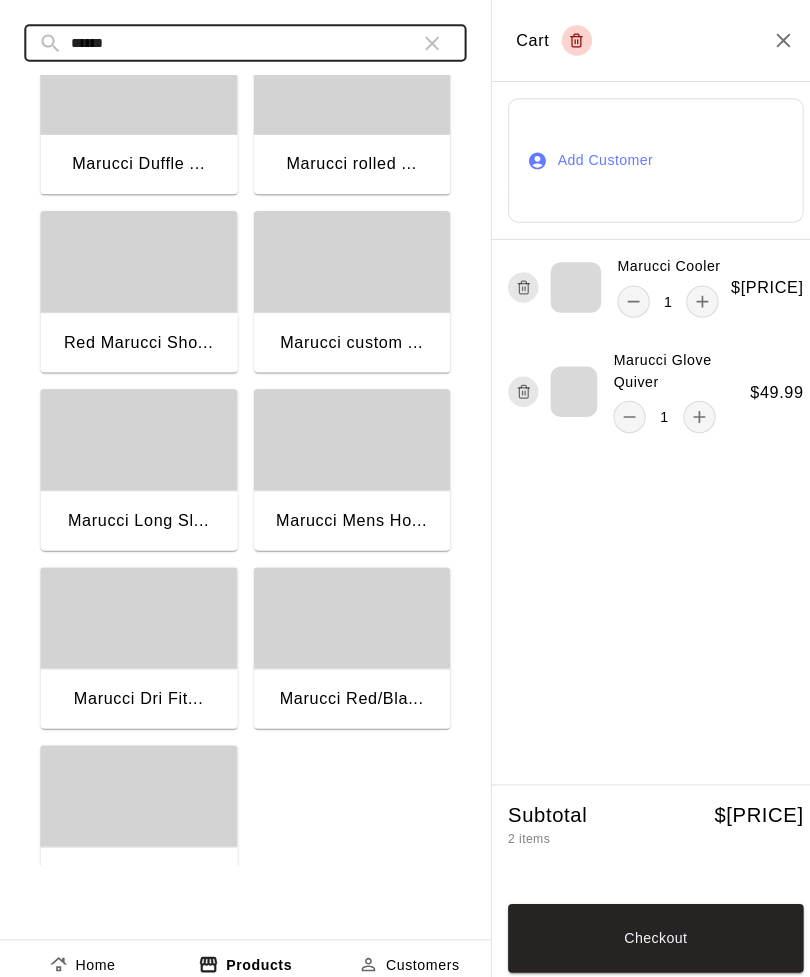 scroll, scrollTop: 762, scrollLeft: 0, axis: vertical 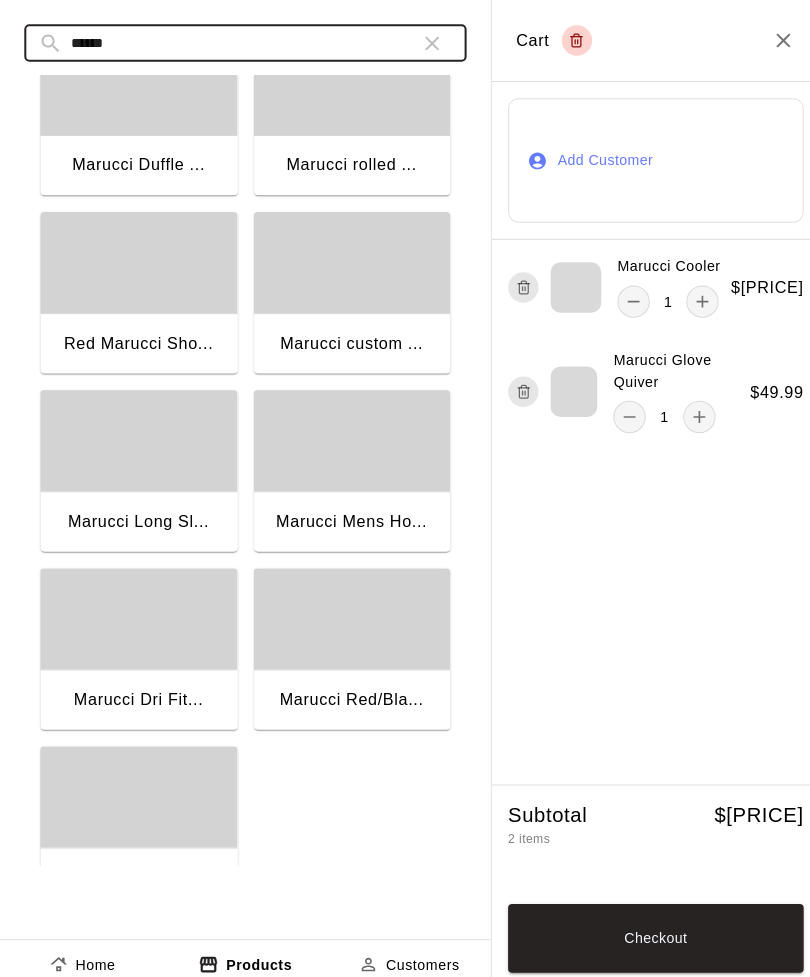 type on "******" 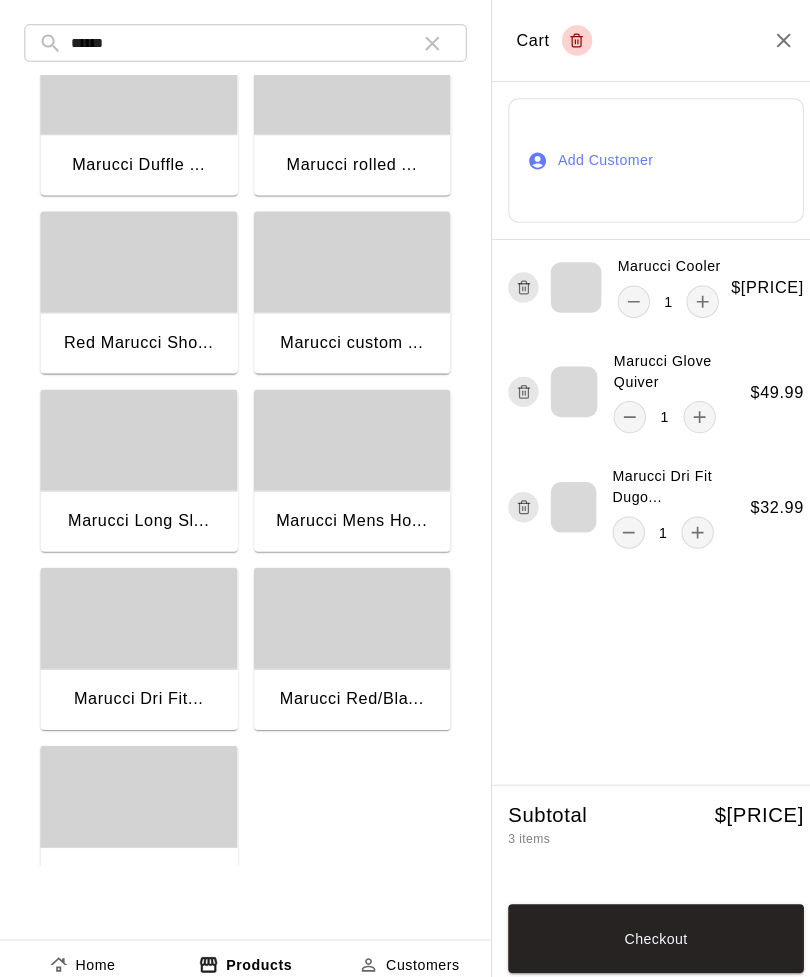 click on "Marucci Dri Fit Dugo..." at bounding box center (673, 481) 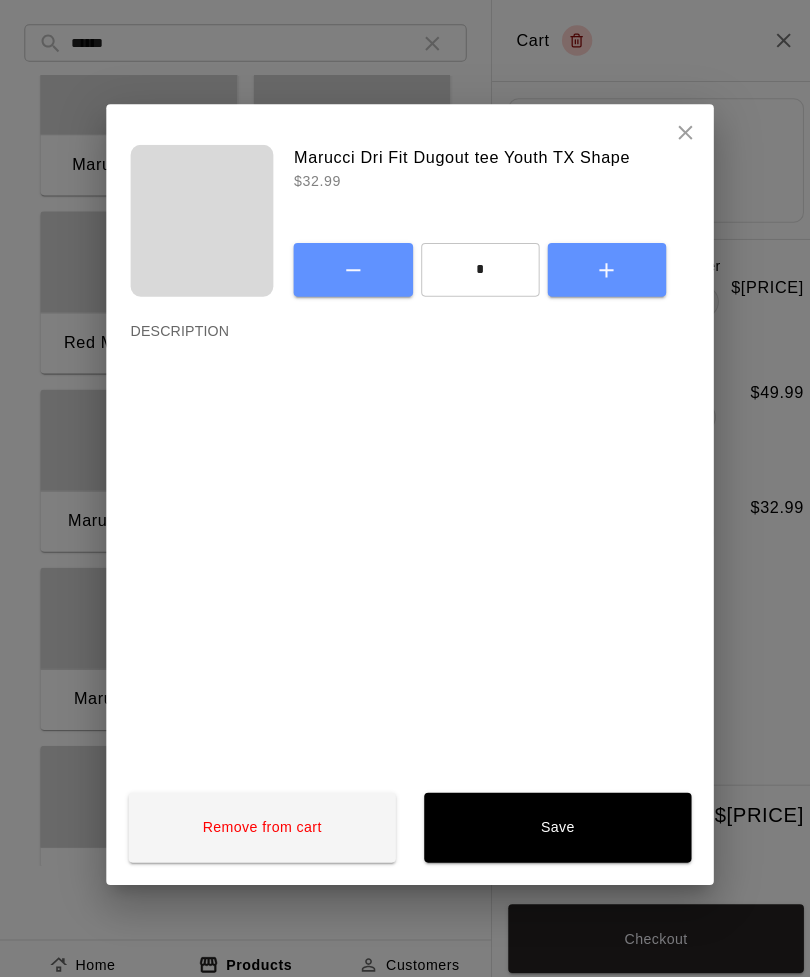 click 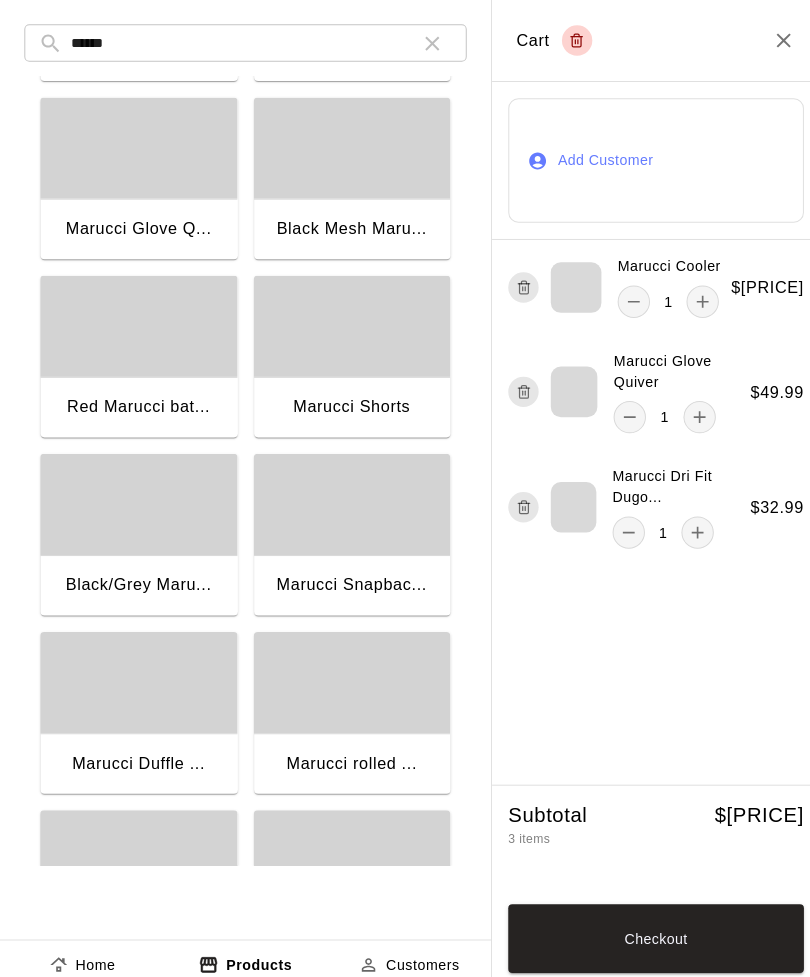 scroll, scrollTop: 173, scrollLeft: 0, axis: vertical 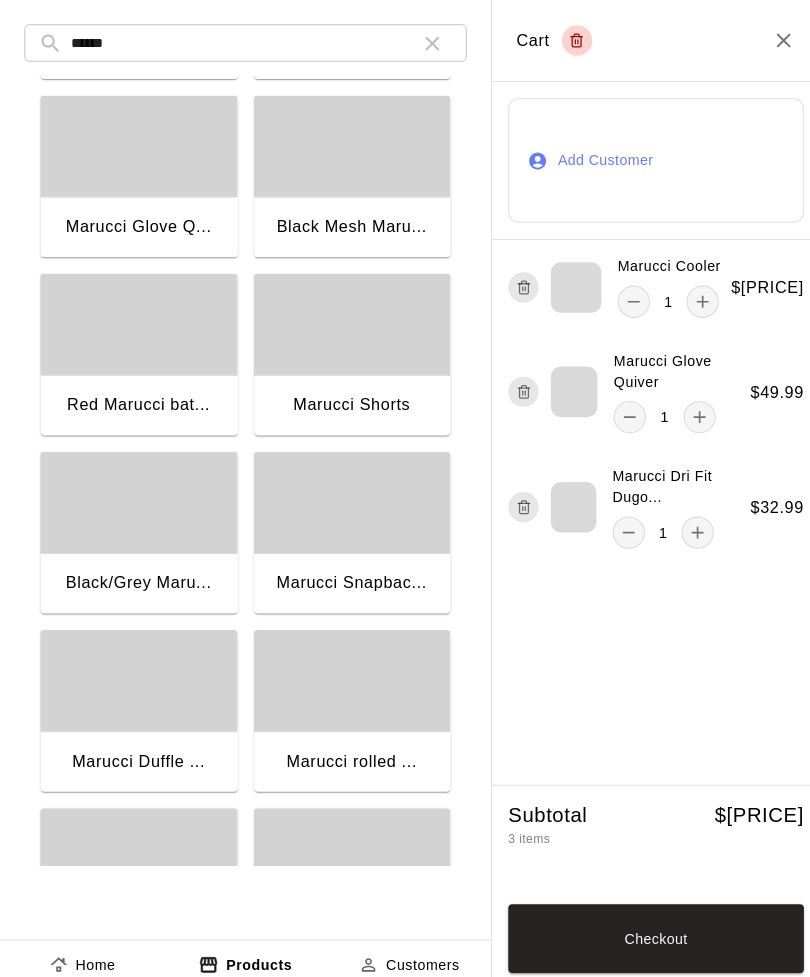 click 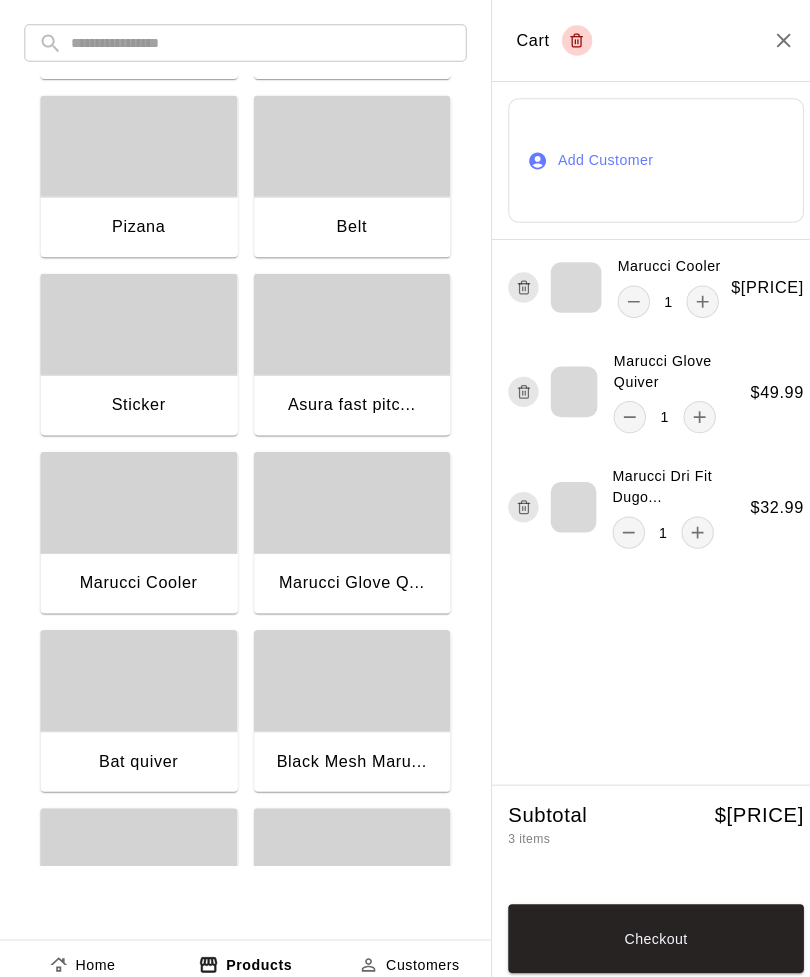 click at bounding box center (258, 42) 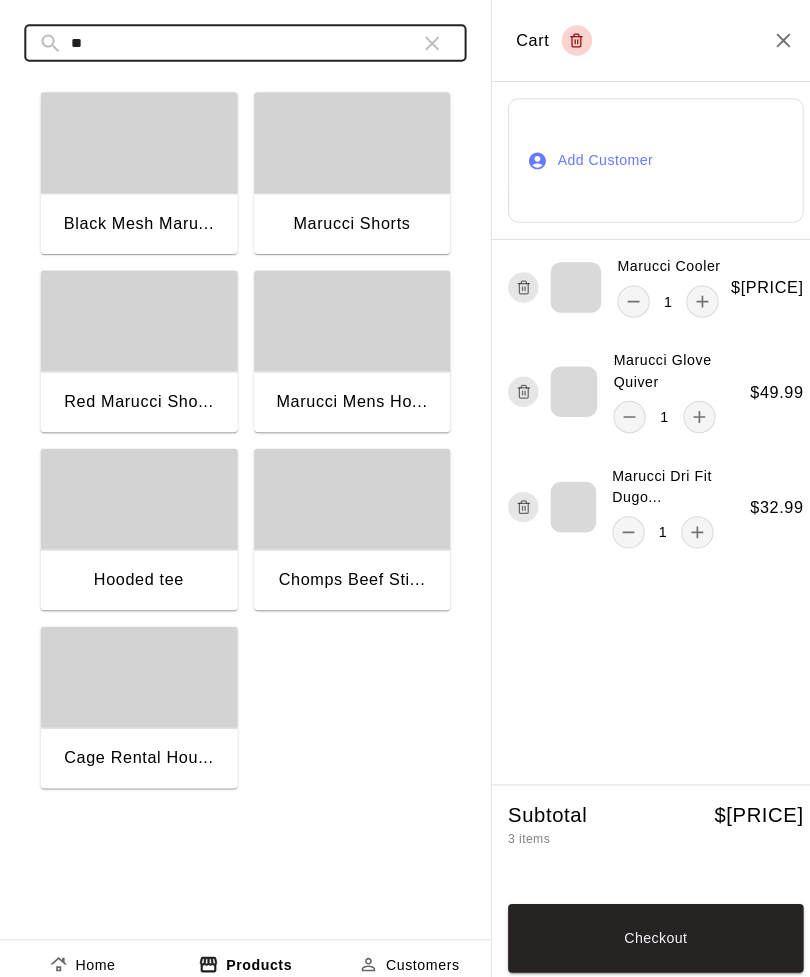 scroll, scrollTop: 0, scrollLeft: 0, axis: both 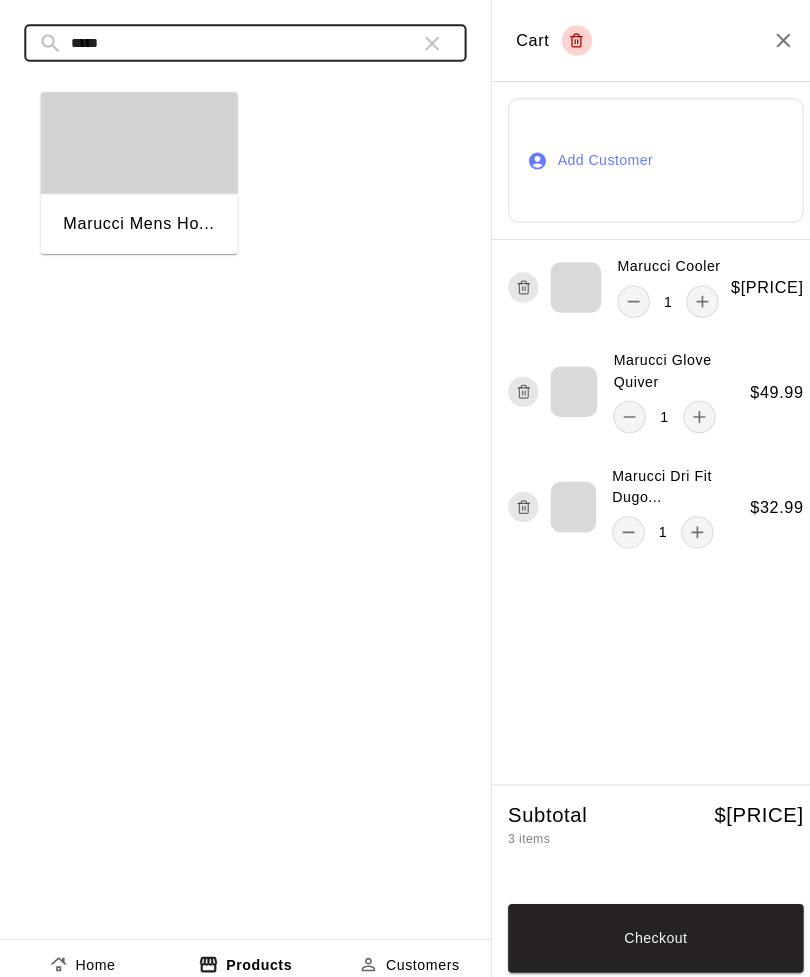 type on "*****" 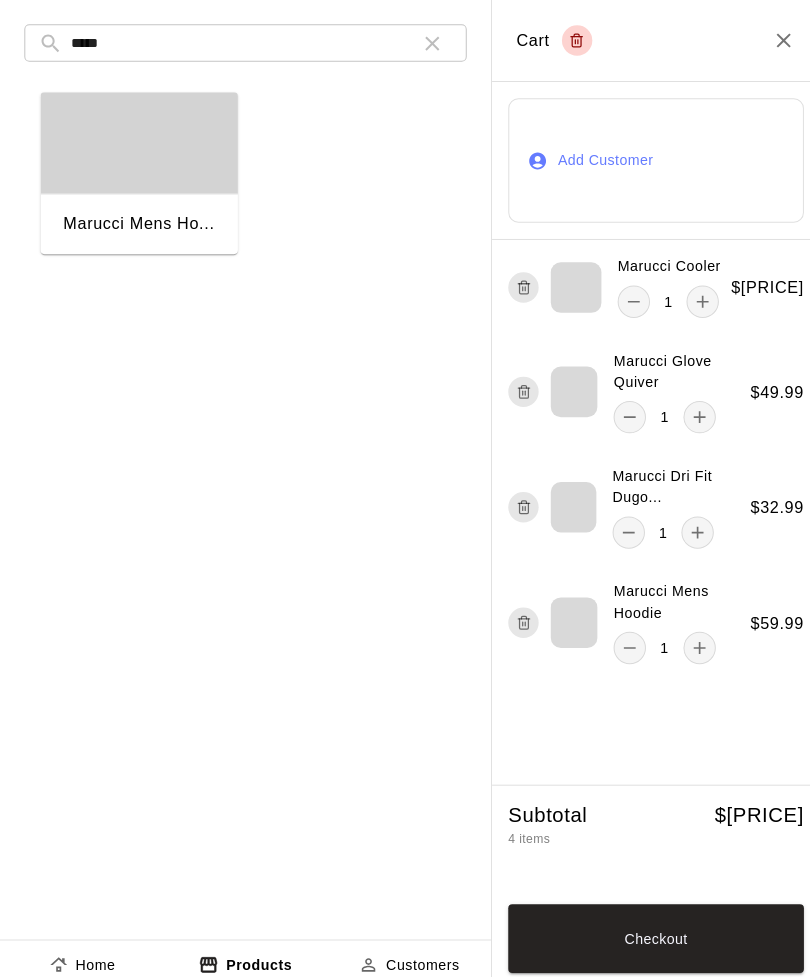 click 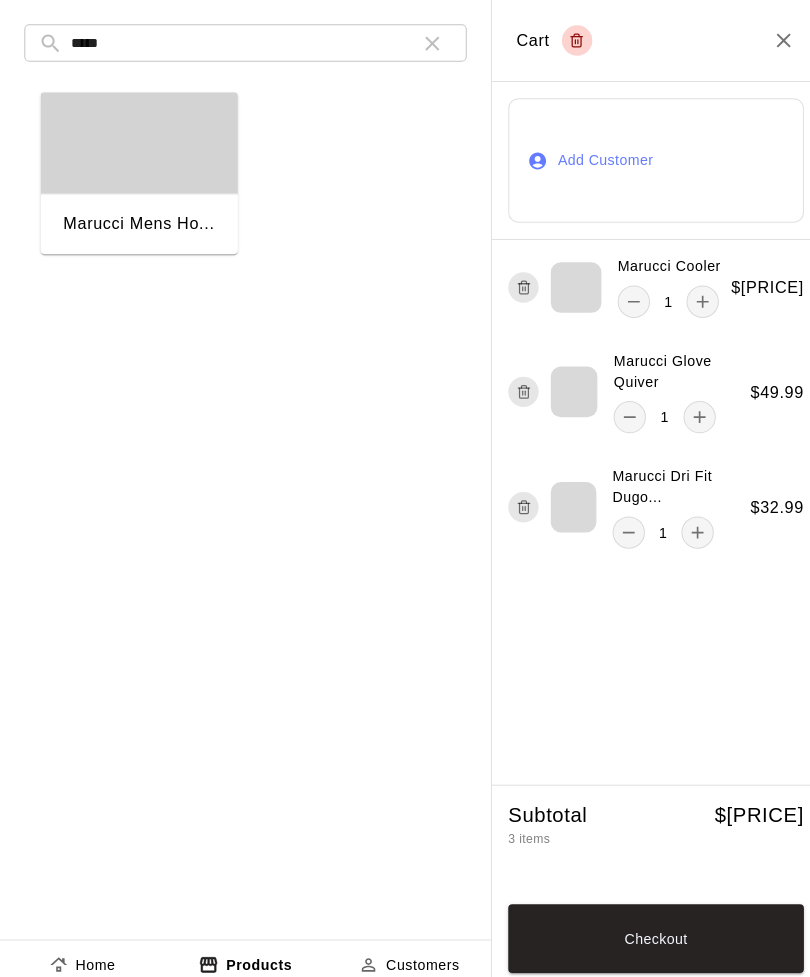 click 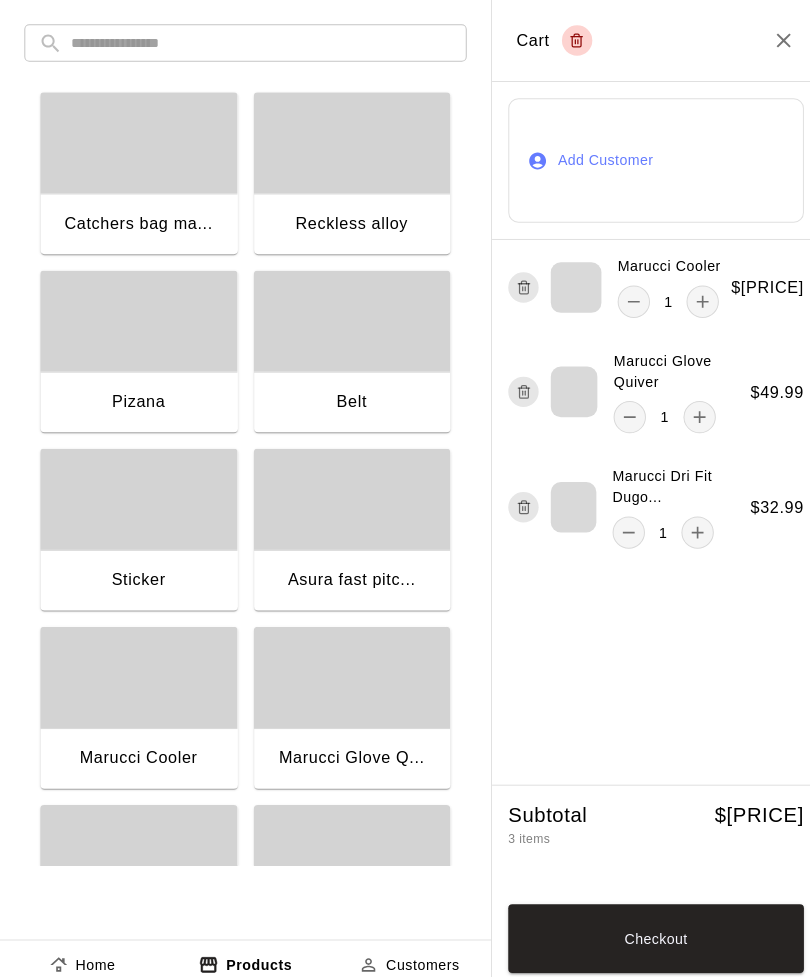 scroll, scrollTop: -3, scrollLeft: 0, axis: vertical 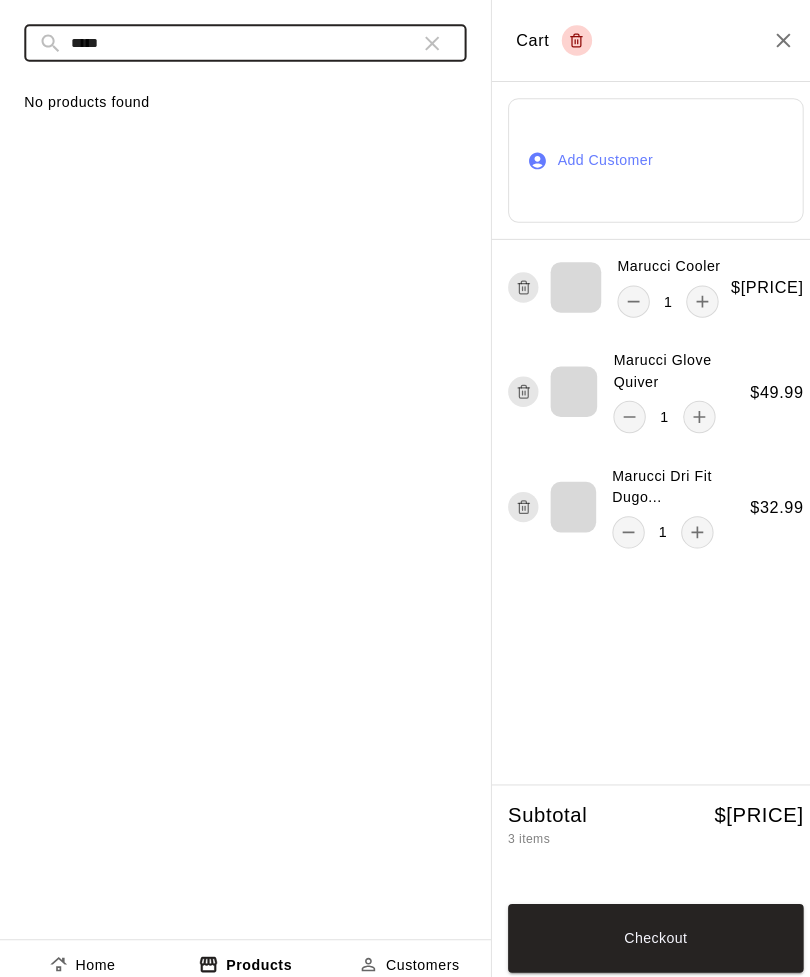 type on "*****" 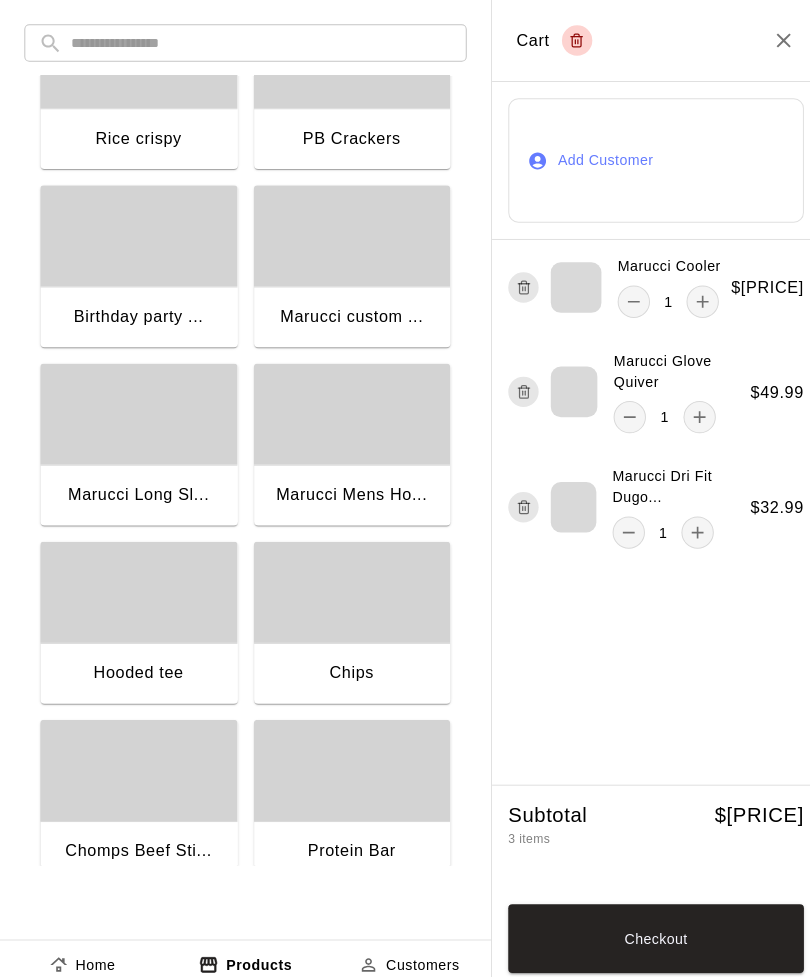 scroll, scrollTop: 2549, scrollLeft: 0, axis: vertical 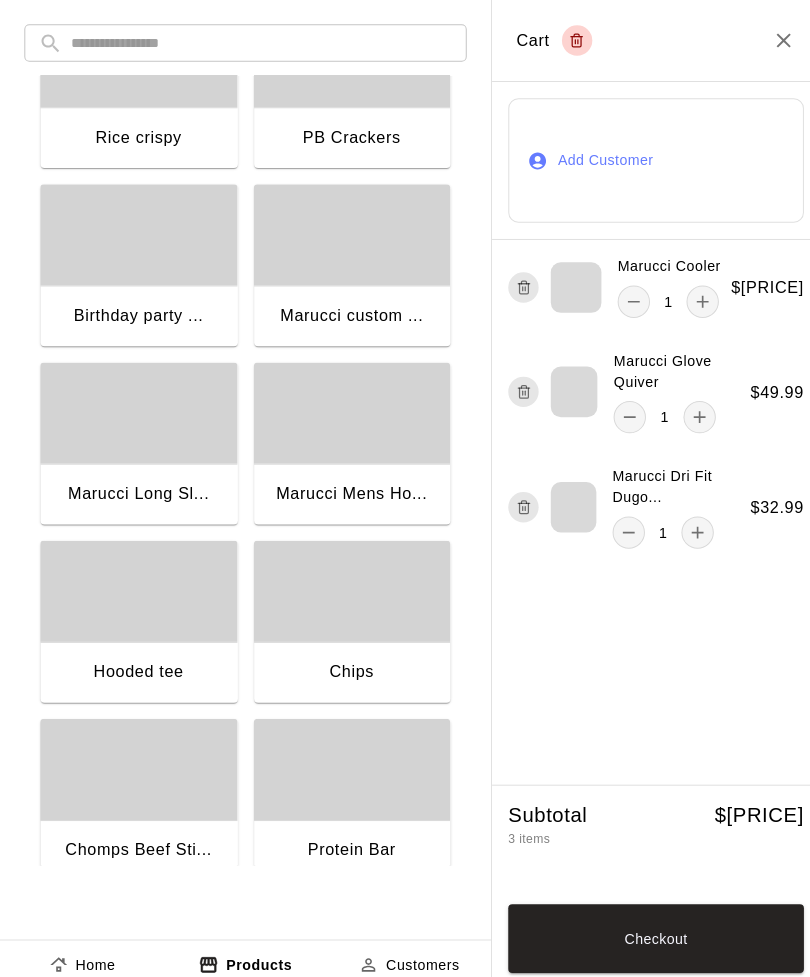 click at bounding box center [348, 232] 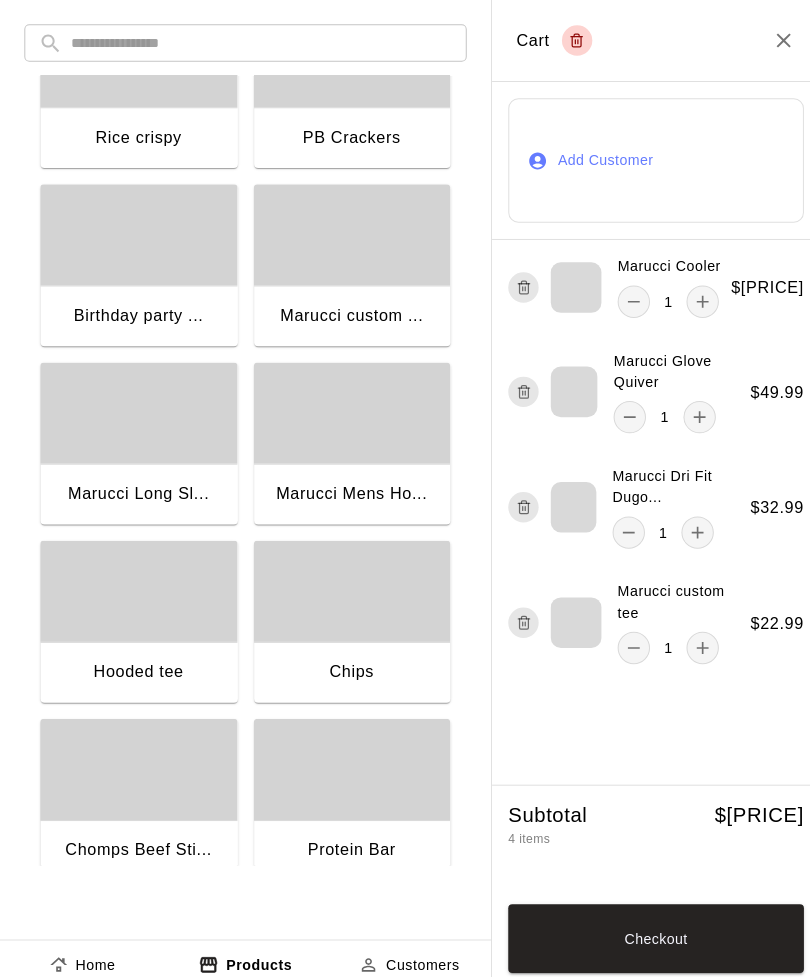 click on "Checkout" at bounding box center [648, 927] 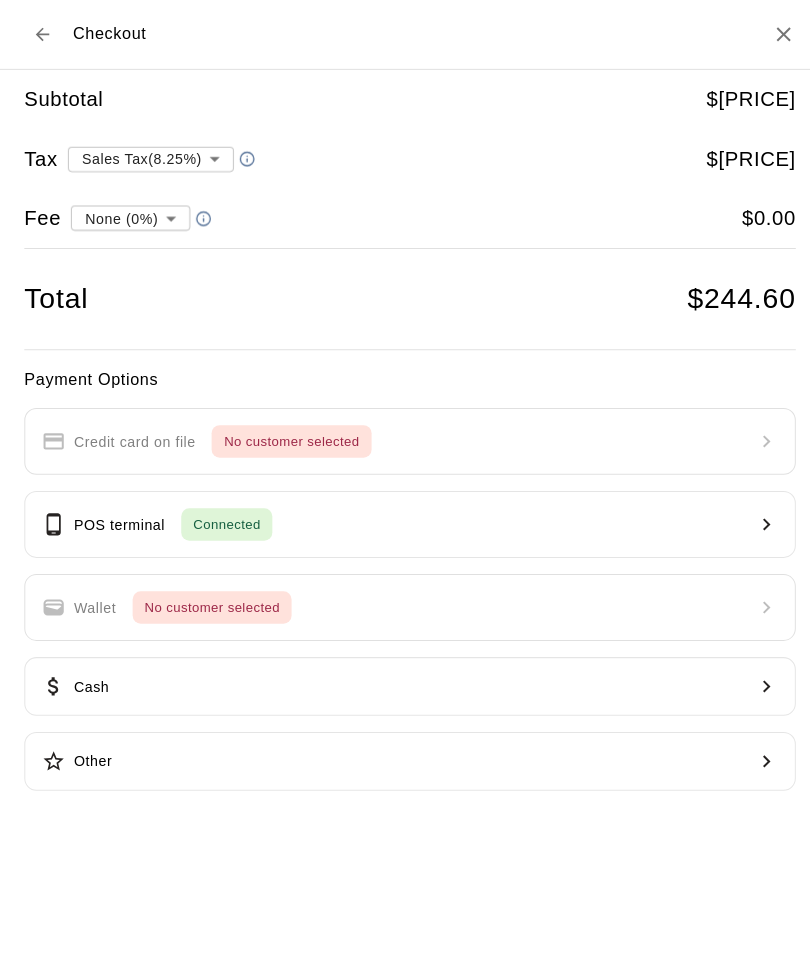 click at bounding box center (42, 34) 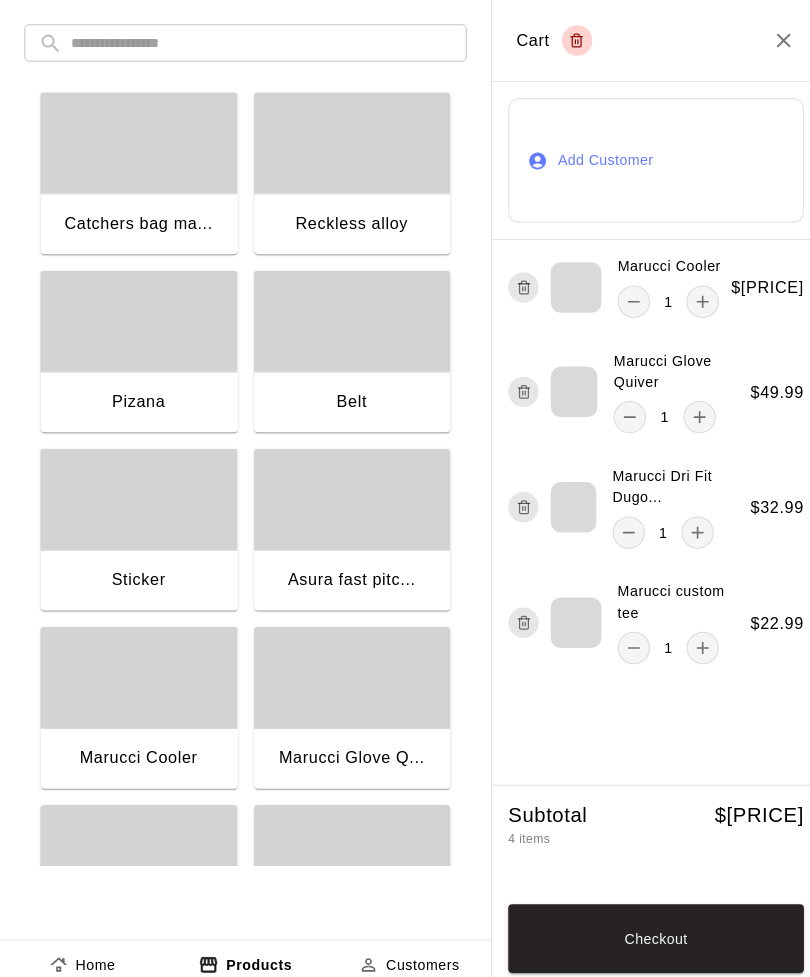 click on "Checkout" at bounding box center (648, 927) 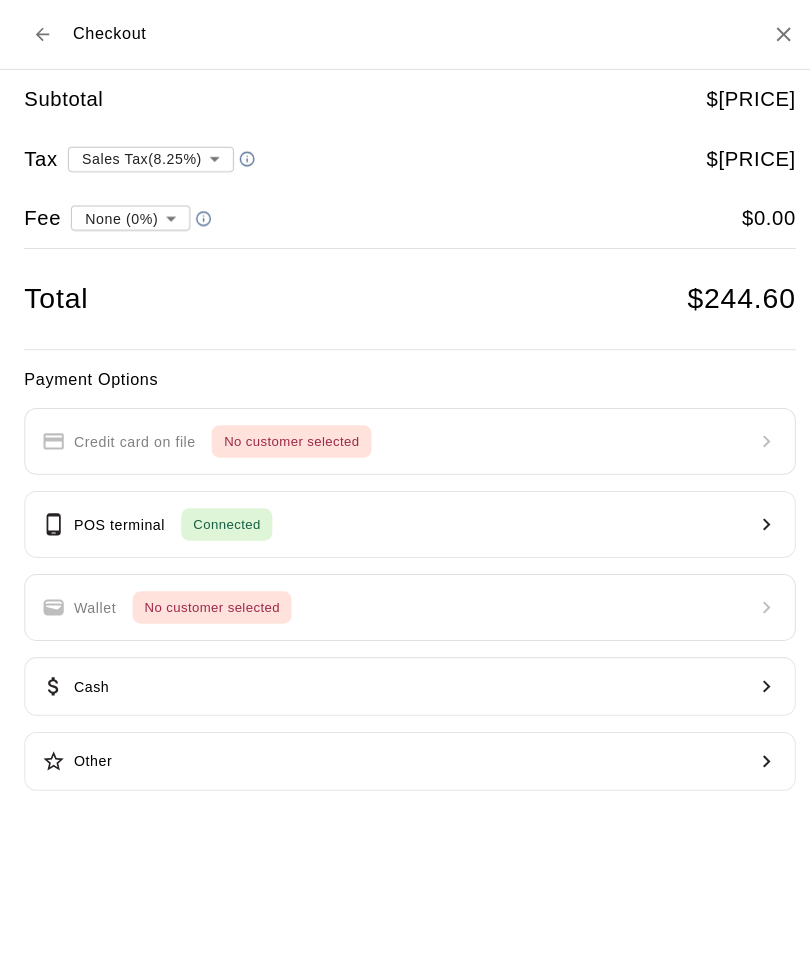 click on "POS terminal" at bounding box center [118, 518] 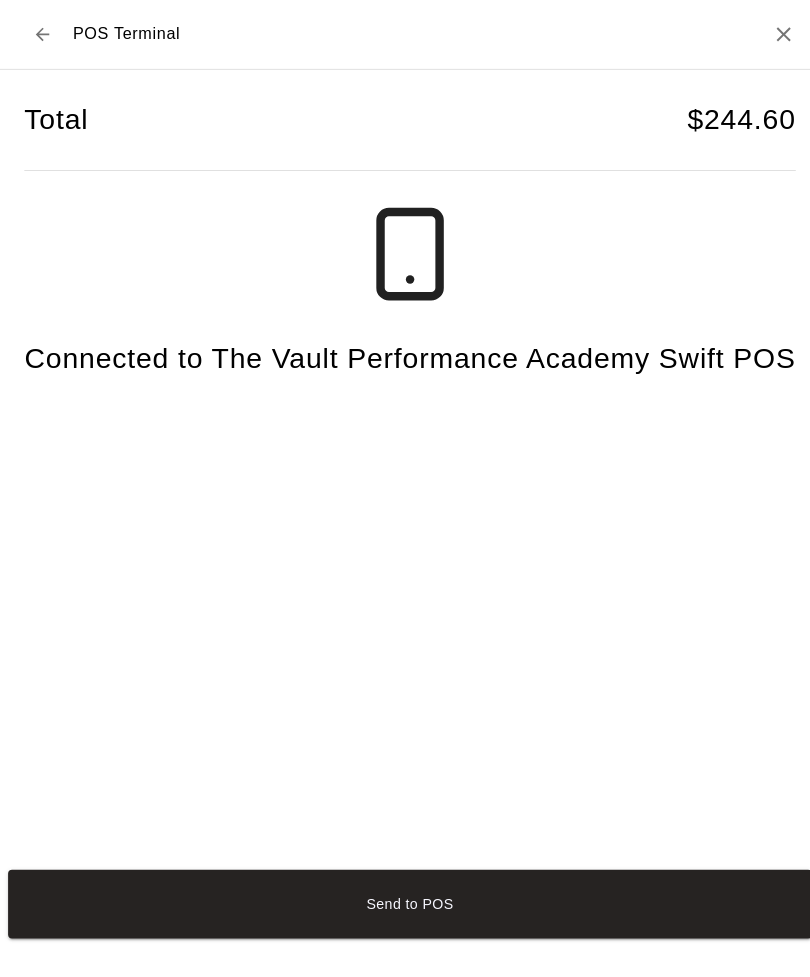 click on "Send to POS" at bounding box center (405, 893) 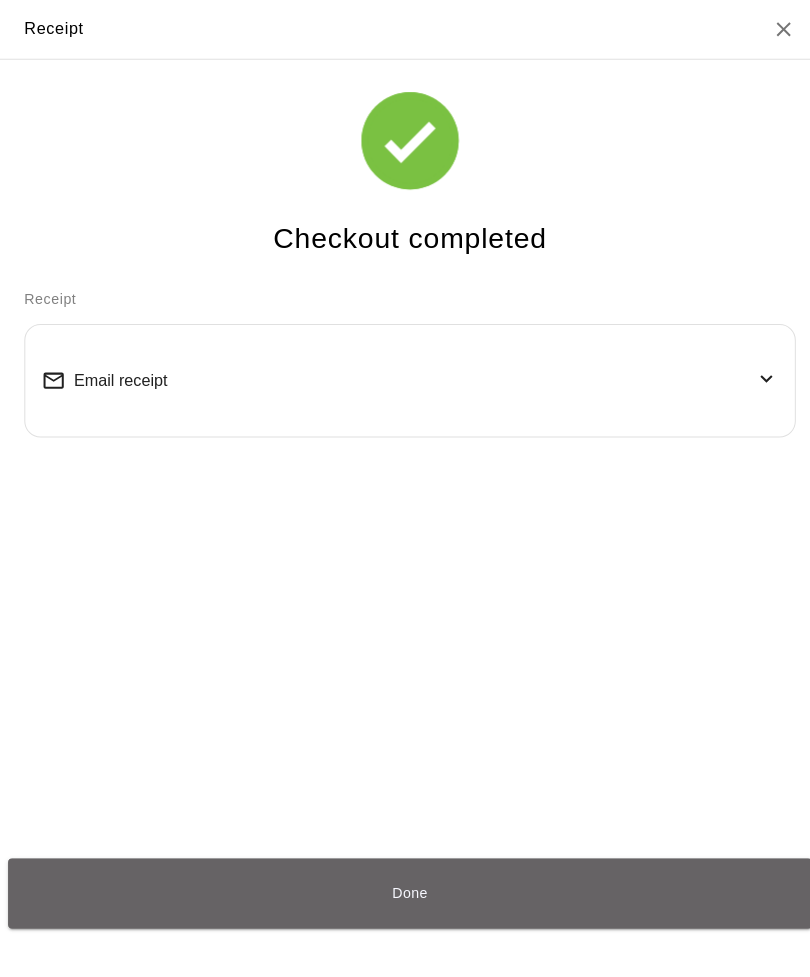 click on "Done" at bounding box center [405, 882] 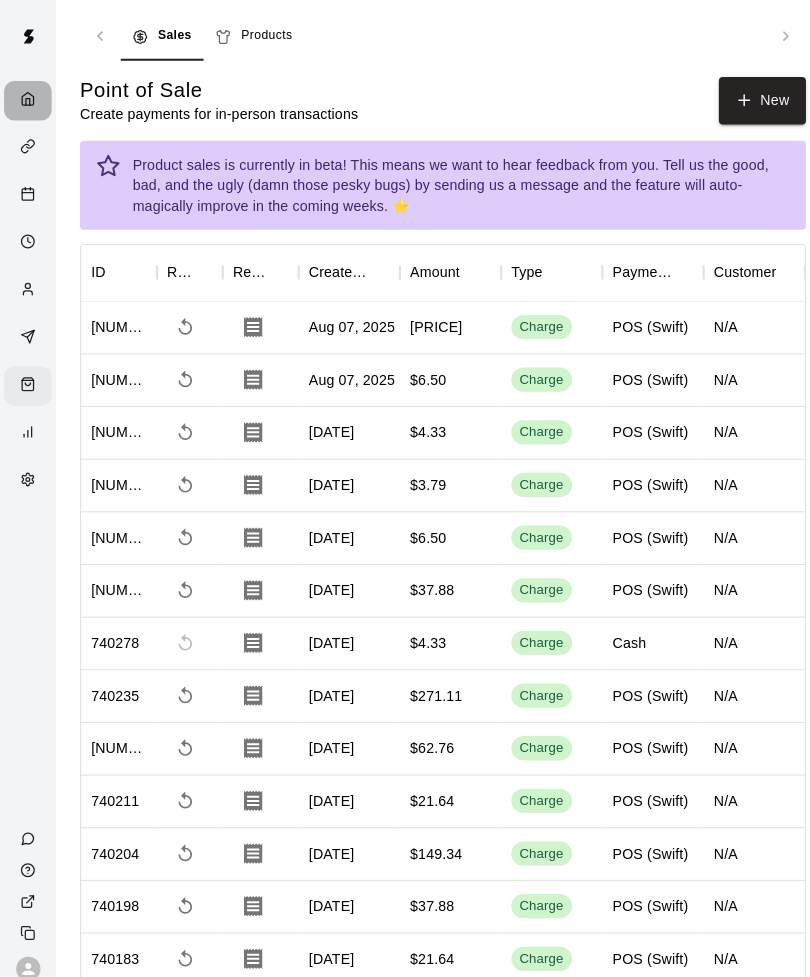 click 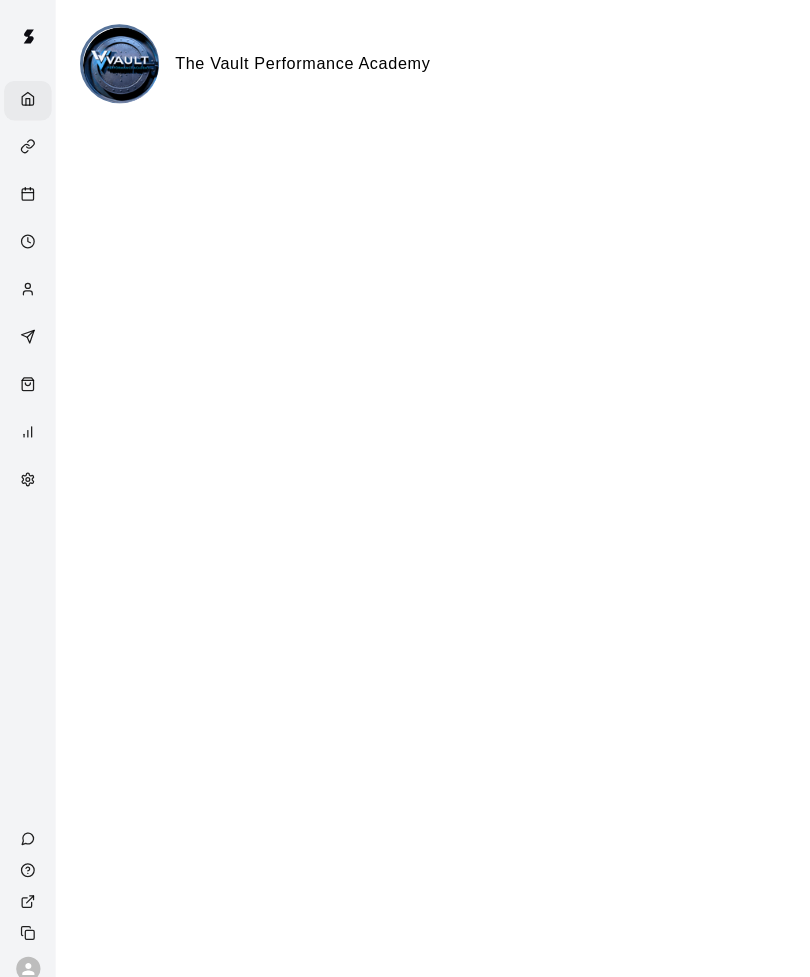 click 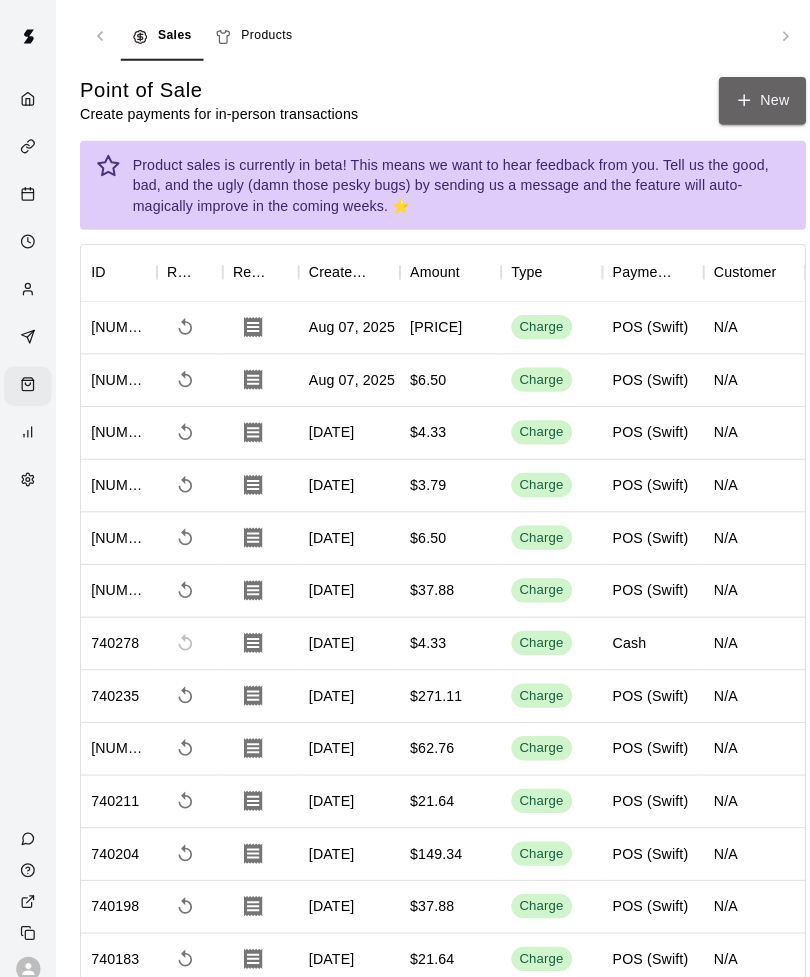click on "New" at bounding box center [753, 99] 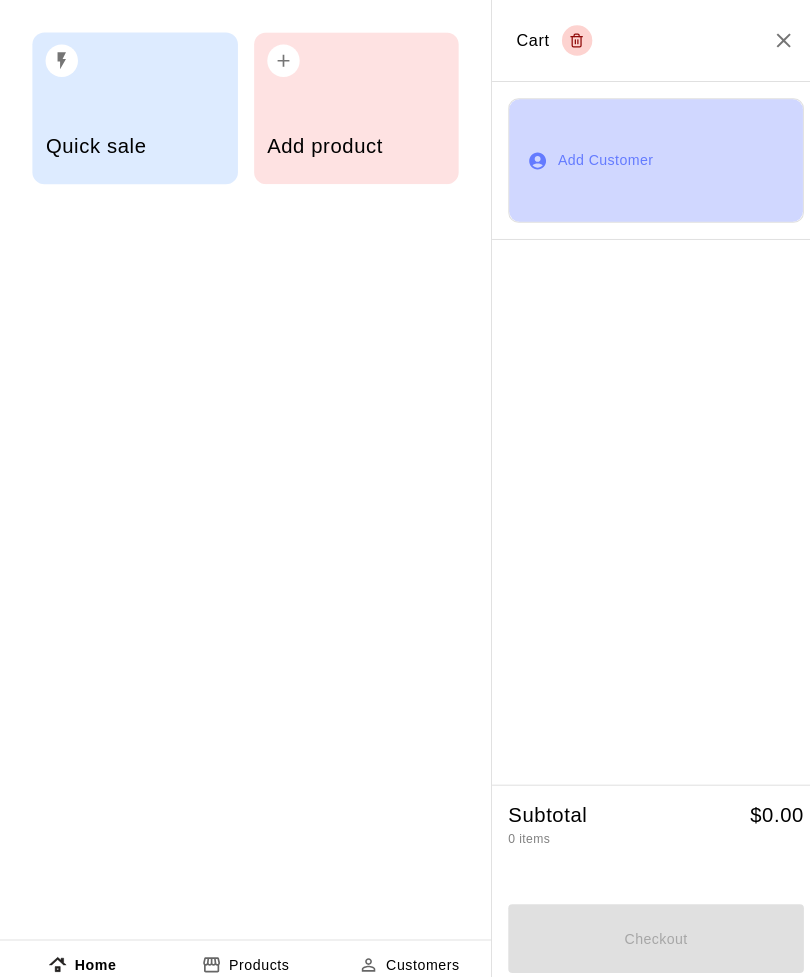 click on "Add Customer" at bounding box center [648, 159] 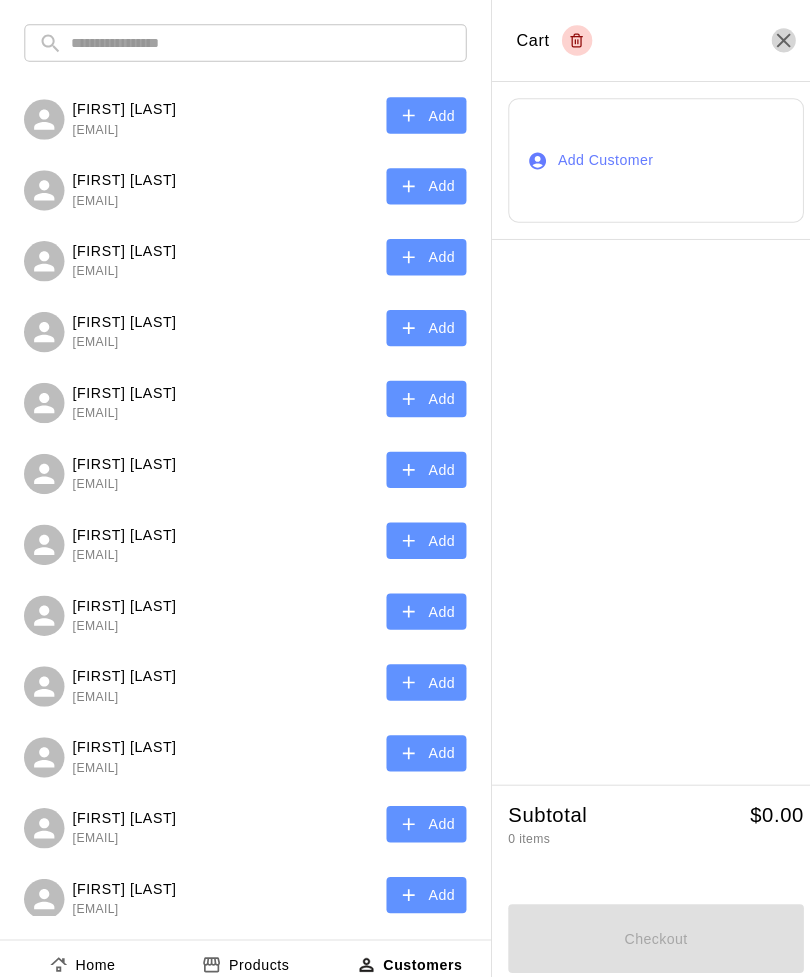 click 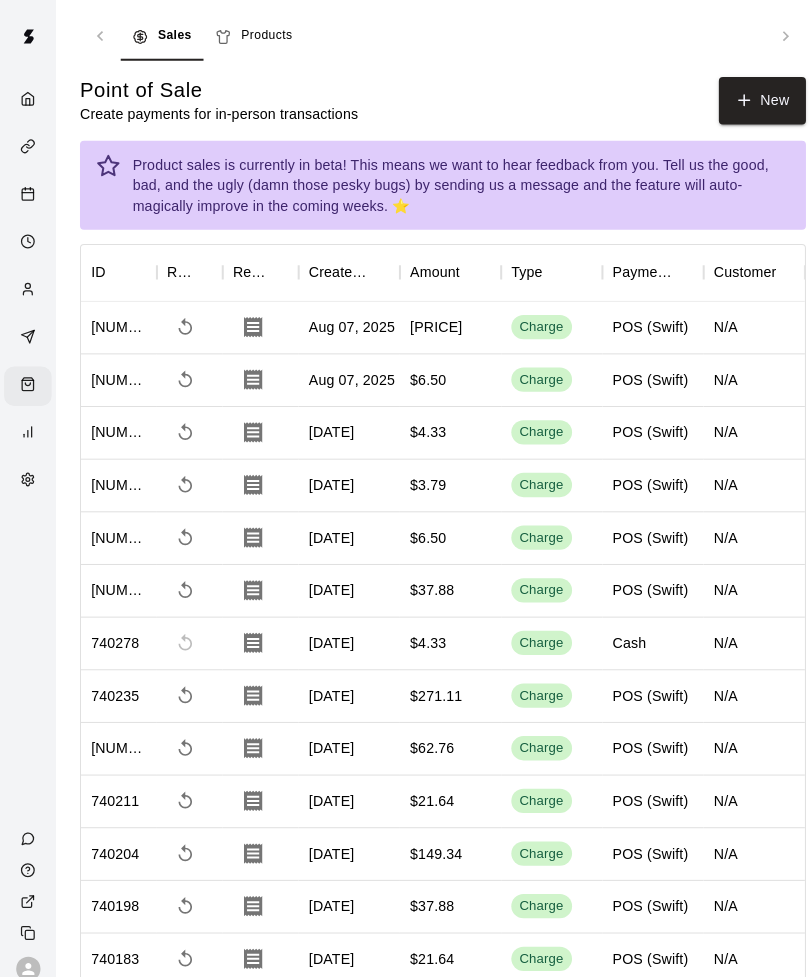 click on "New" at bounding box center [753, 99] 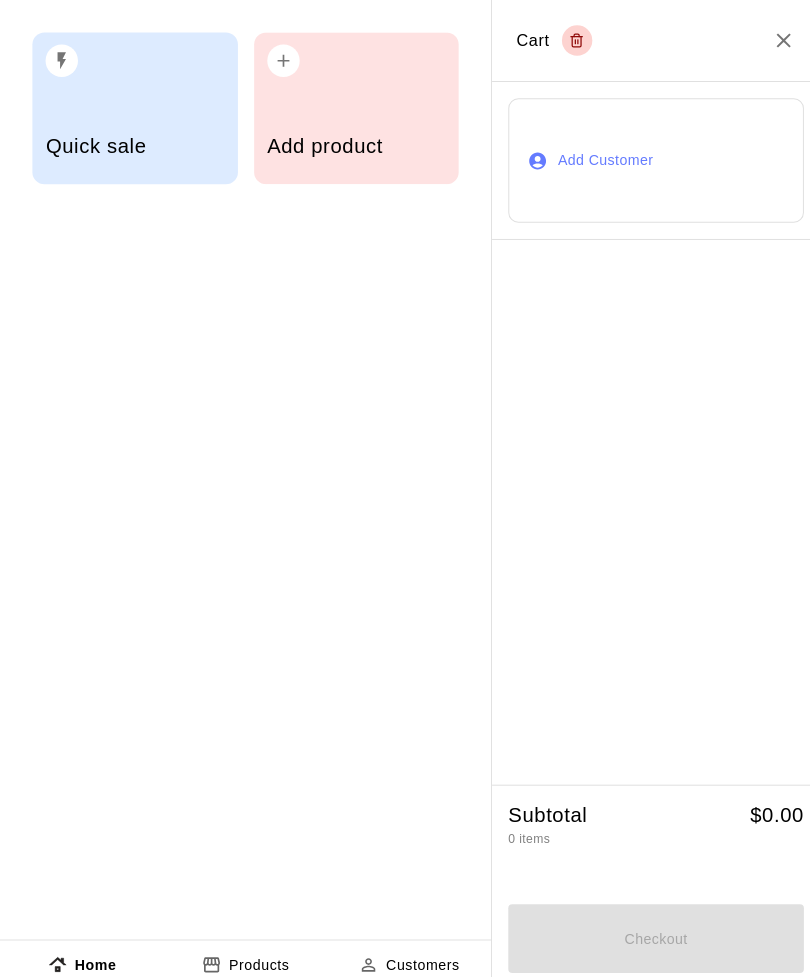 click on "Add product" at bounding box center (352, 107) 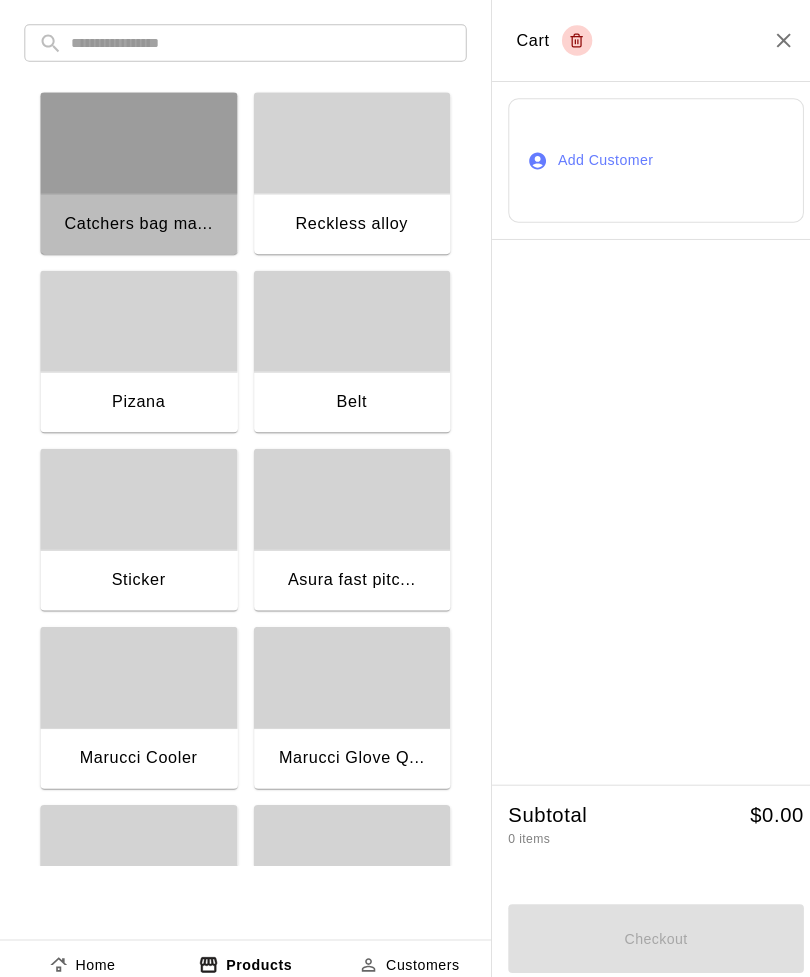 click at bounding box center (137, 141) 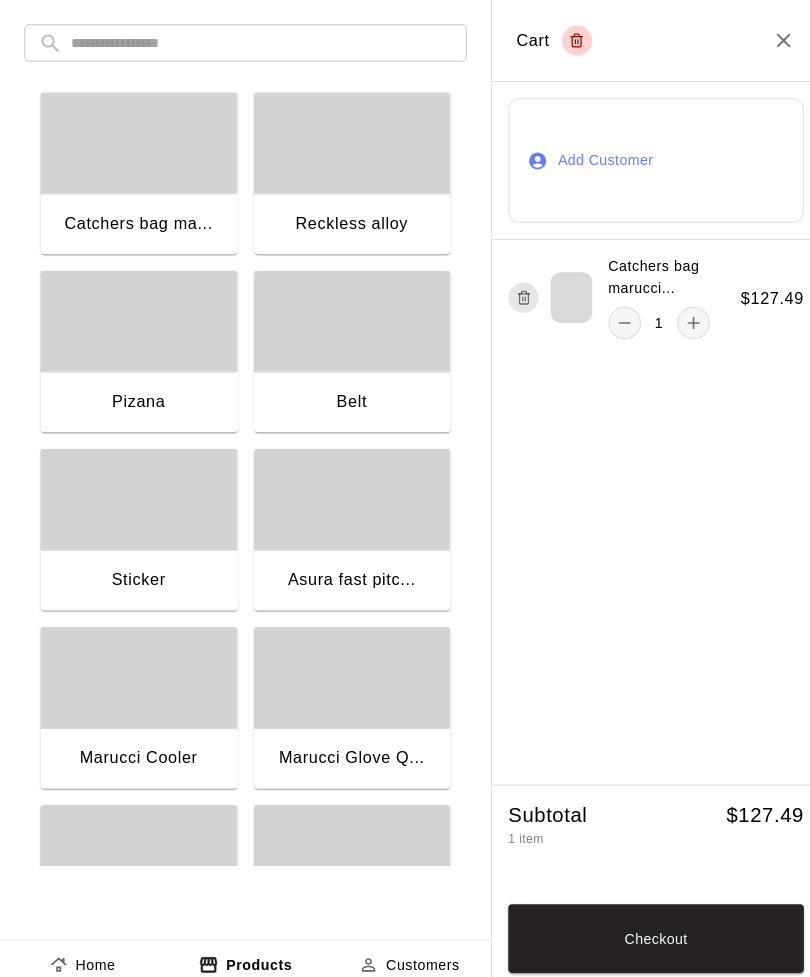 click on "Checkout" at bounding box center [648, 927] 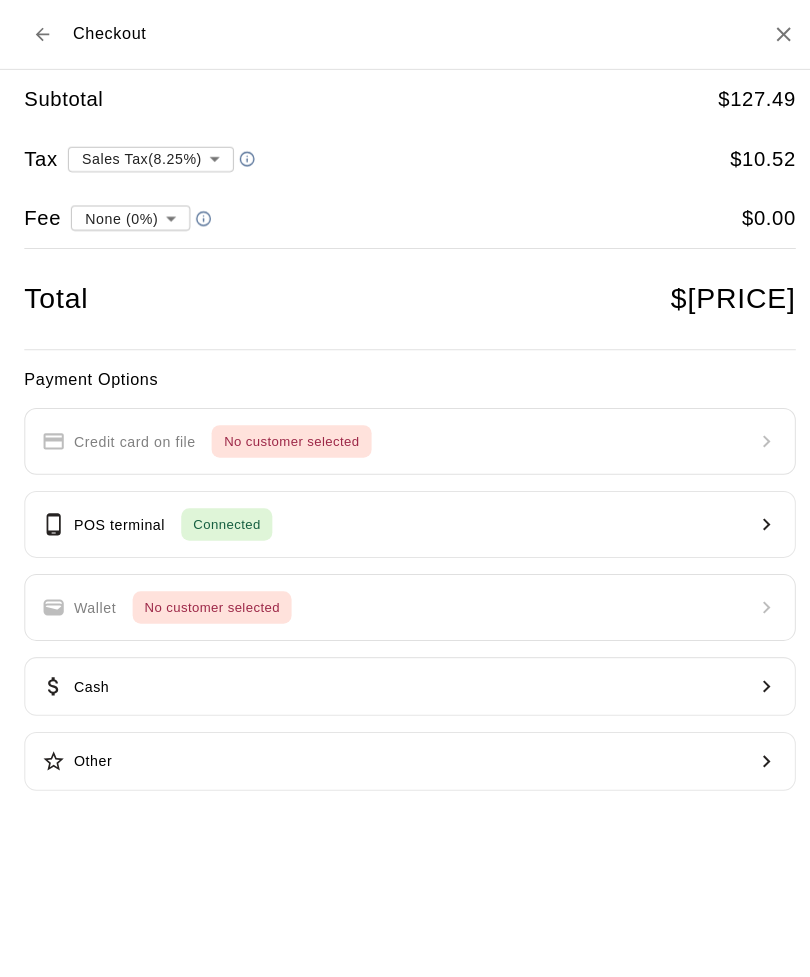 click on "POS terminal" at bounding box center (118, 518) 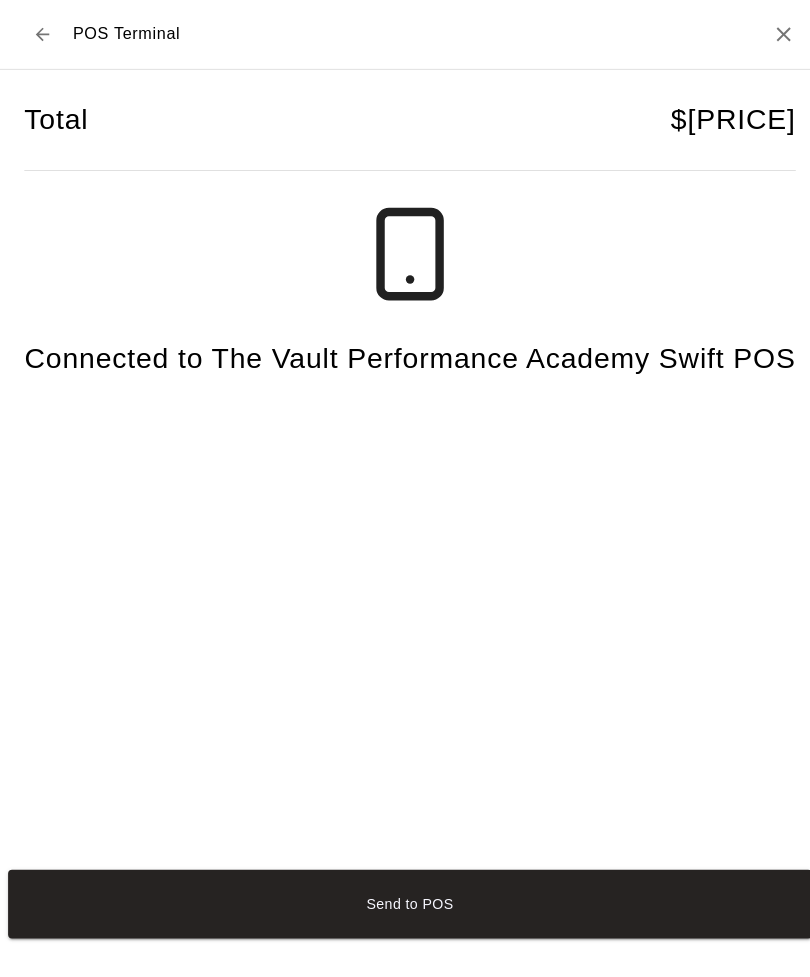 click on "Send to POS" at bounding box center (405, 893) 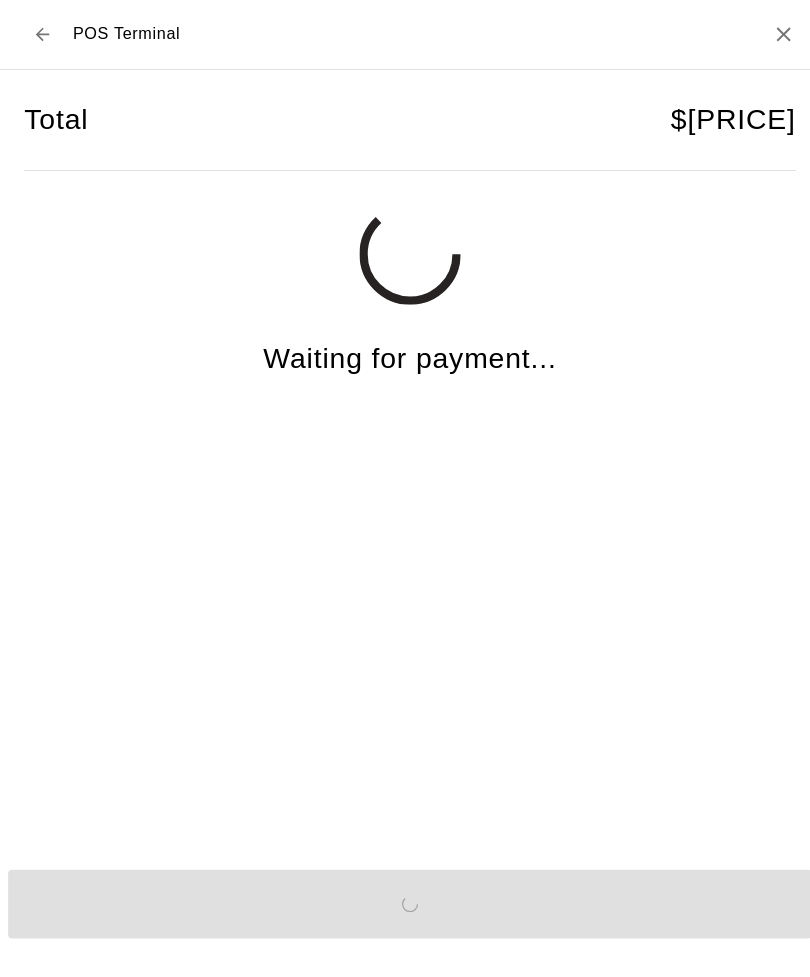click 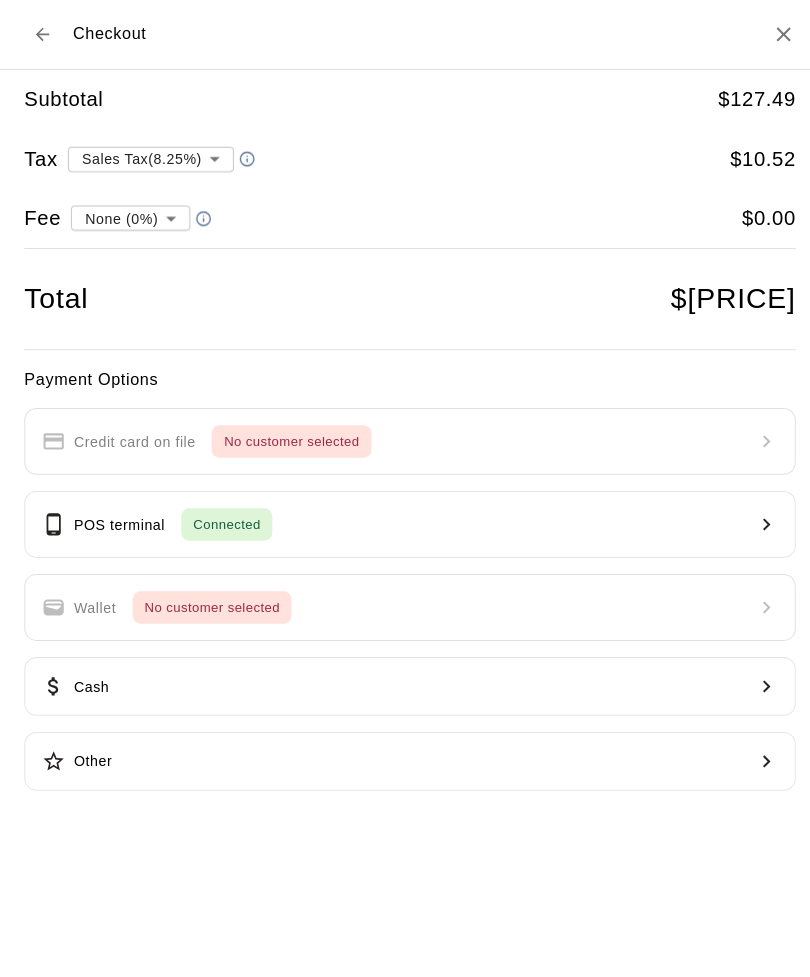 click on "Cash" at bounding box center [405, 678] 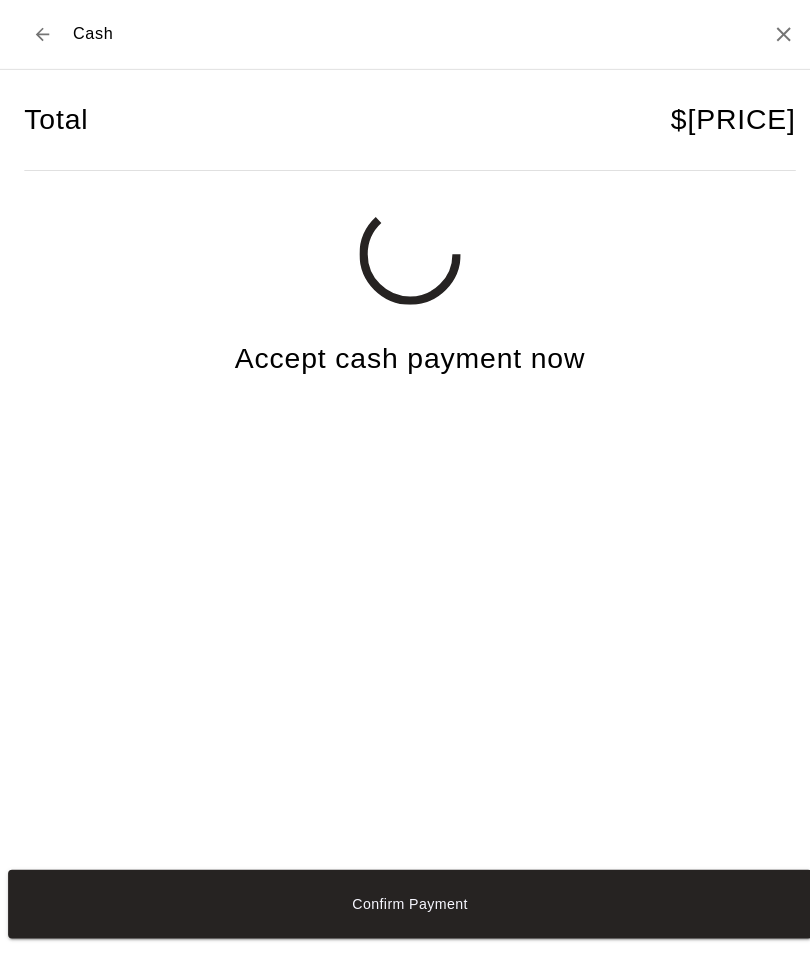 click on "Confirm Payment" at bounding box center (405, 893) 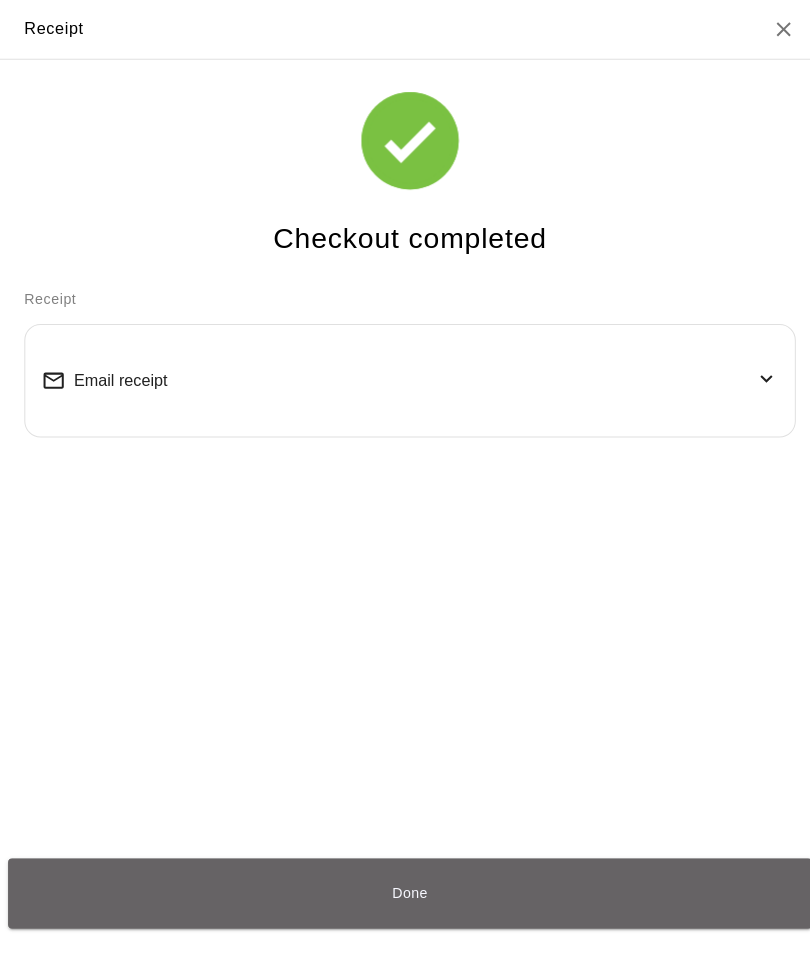 click on "Done" at bounding box center [405, 882] 